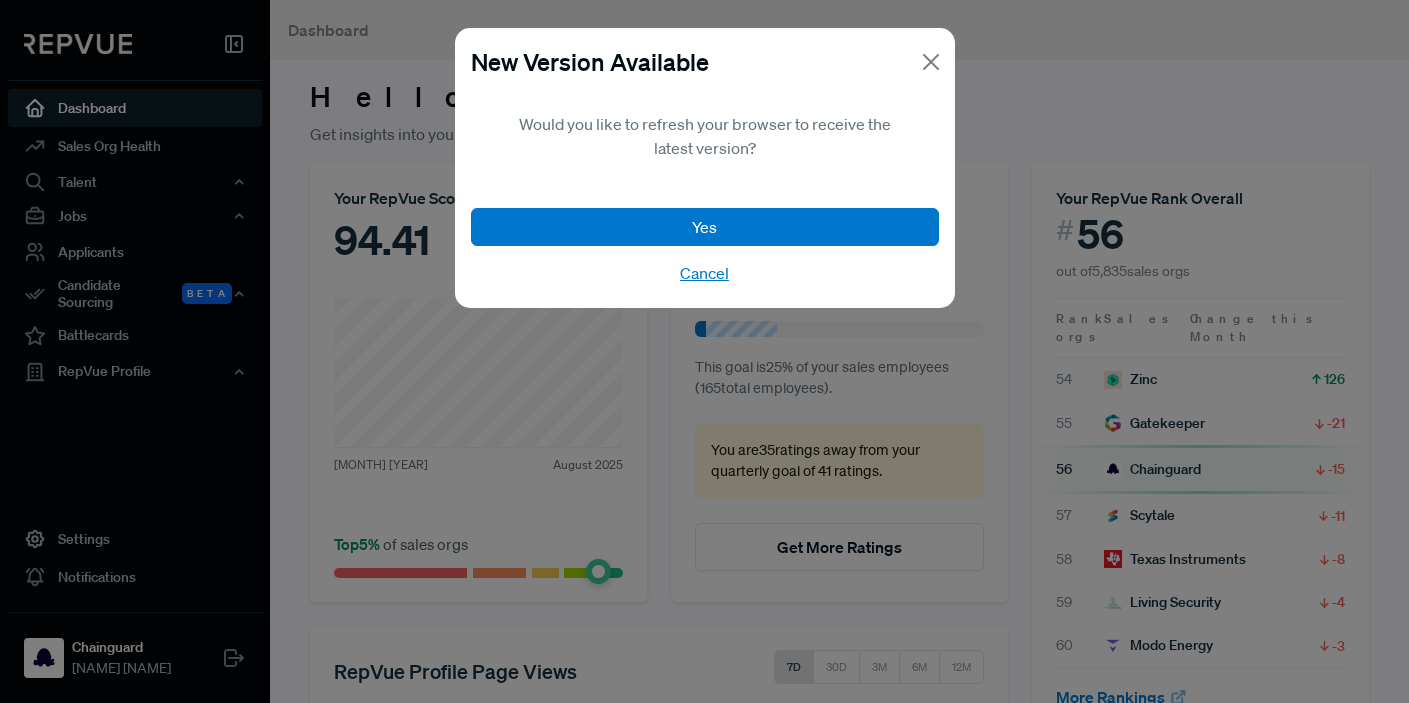 scroll, scrollTop: 0, scrollLeft: 0, axis: both 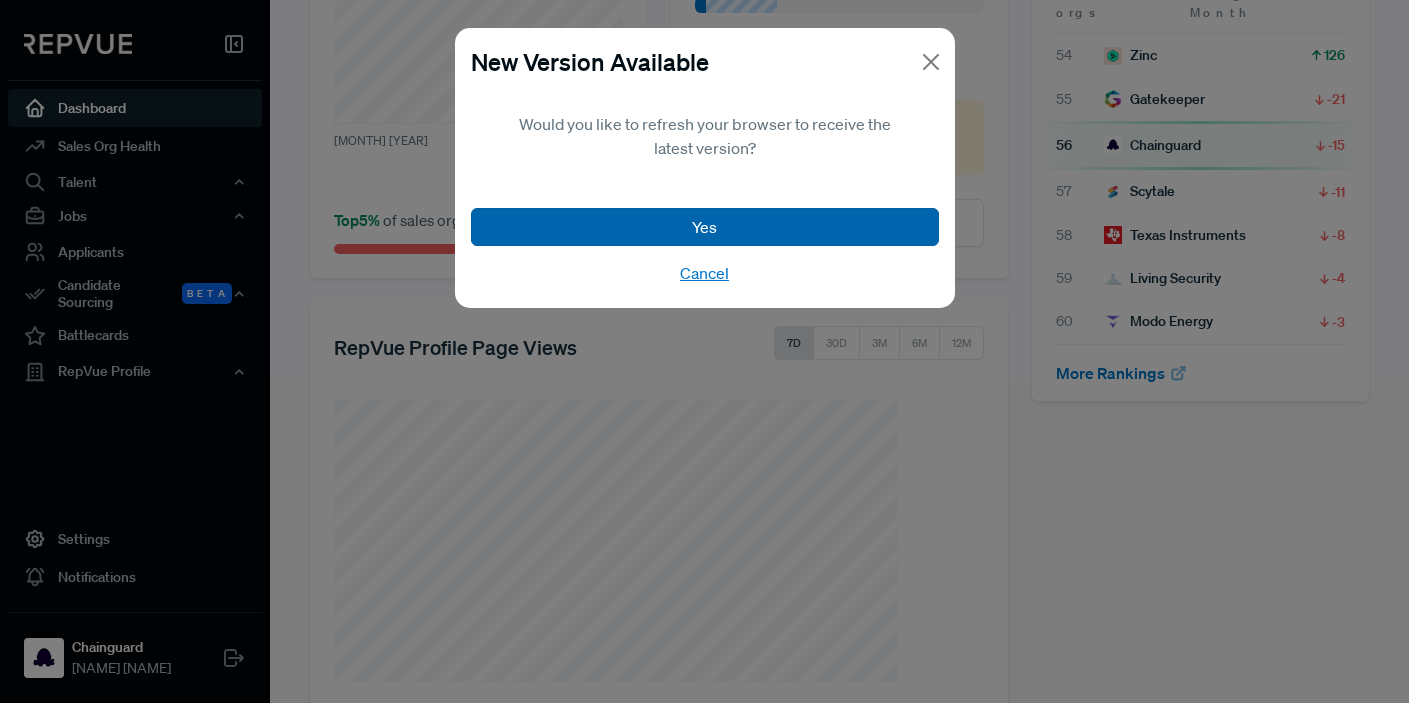 click on "Yes" at bounding box center [705, 227] 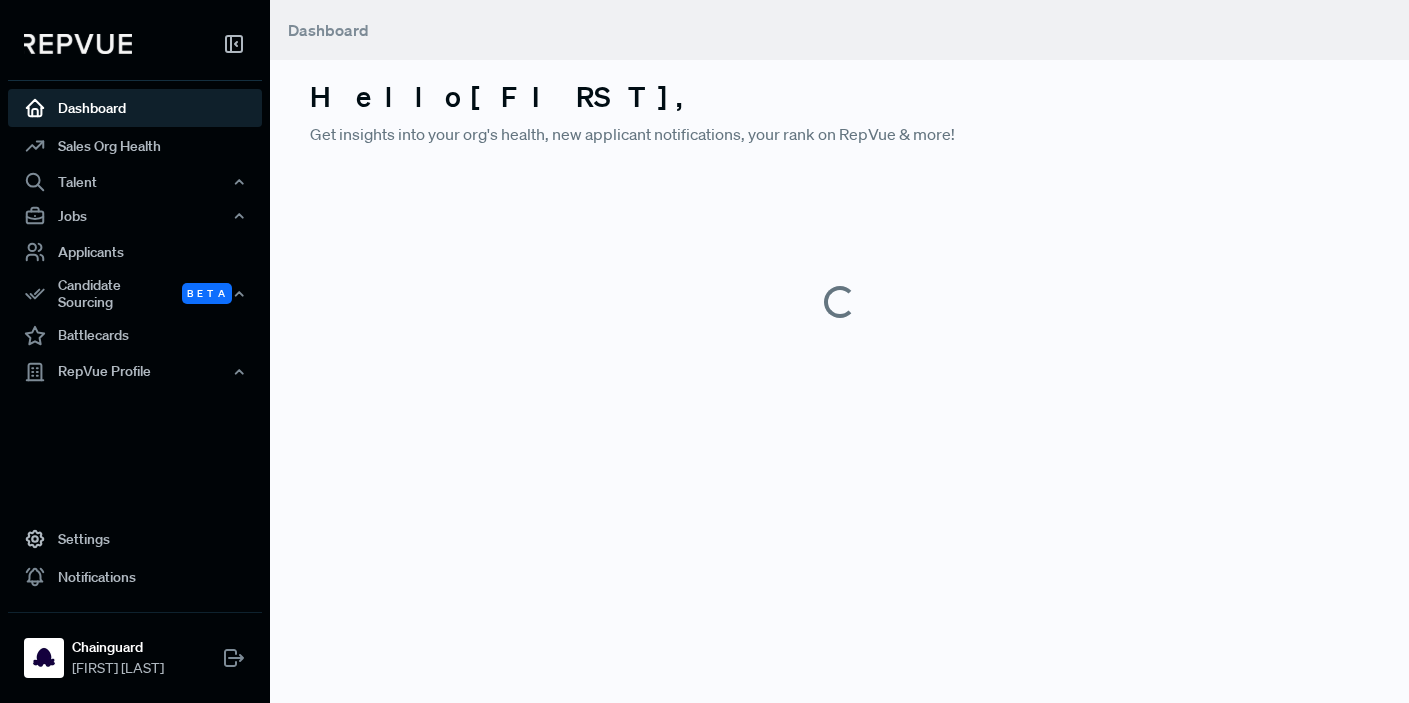 scroll, scrollTop: 0, scrollLeft: 0, axis: both 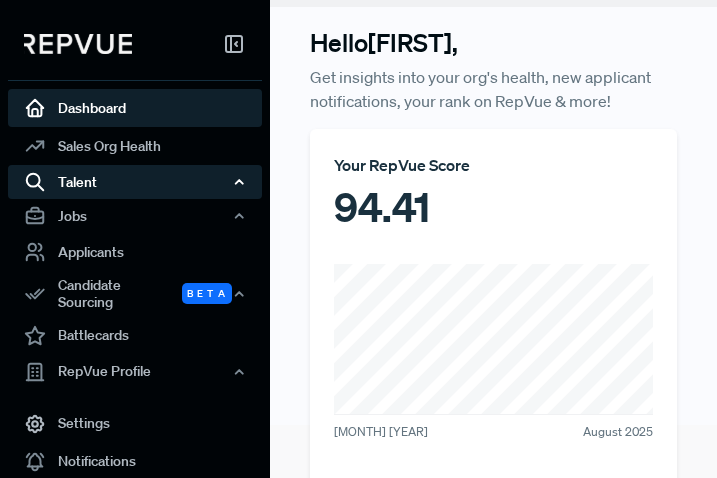 click on "Talent" at bounding box center (135, 182) 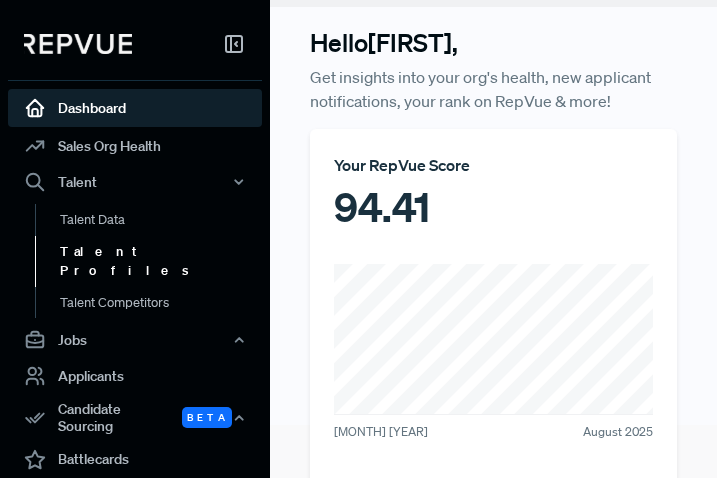 click on "Talent Profiles" at bounding box center [162, 261] 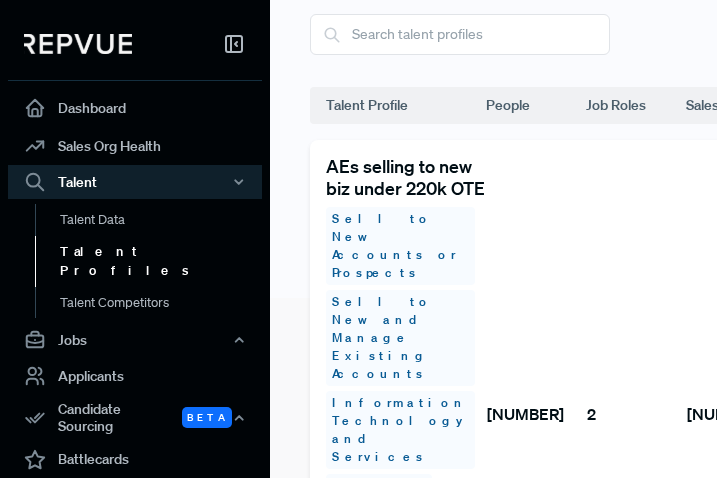 scroll, scrollTop: 0, scrollLeft: 0, axis: both 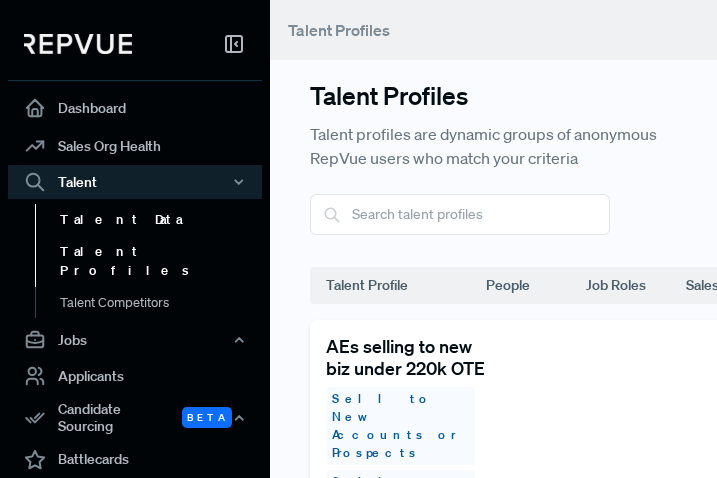 click on "Talent Data" at bounding box center (162, 220) 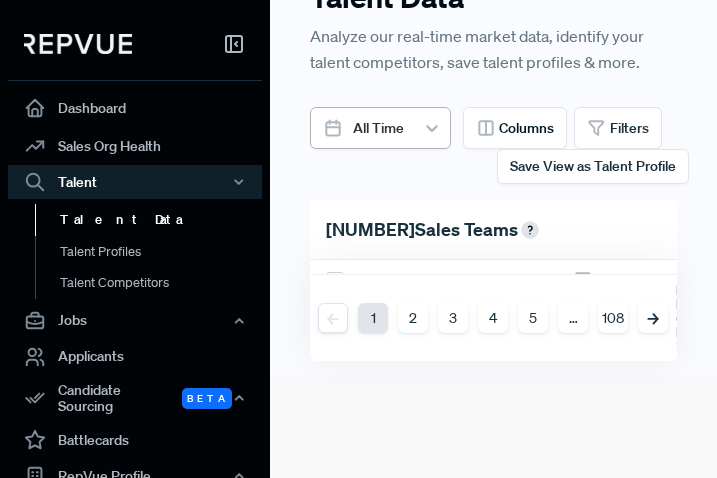 scroll, scrollTop: 121, scrollLeft: 0, axis: vertical 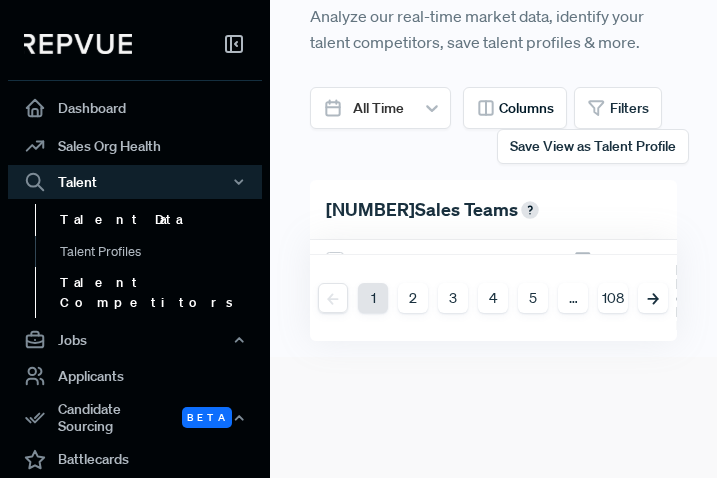 click on "Talent Competitors" at bounding box center [162, 292] 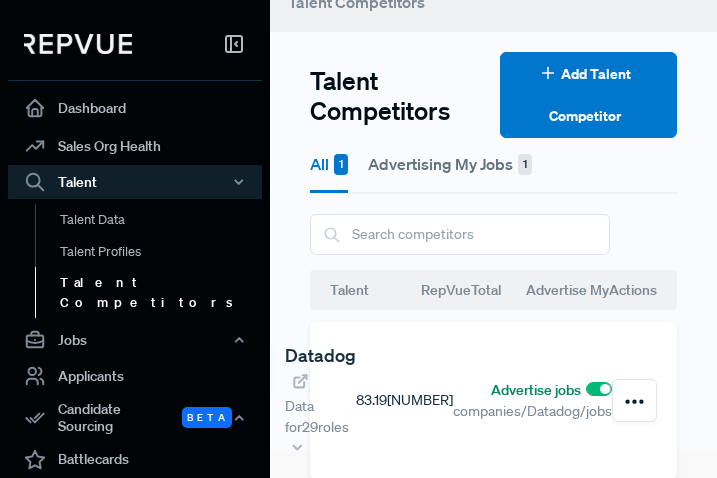 scroll, scrollTop: 23, scrollLeft: 0, axis: vertical 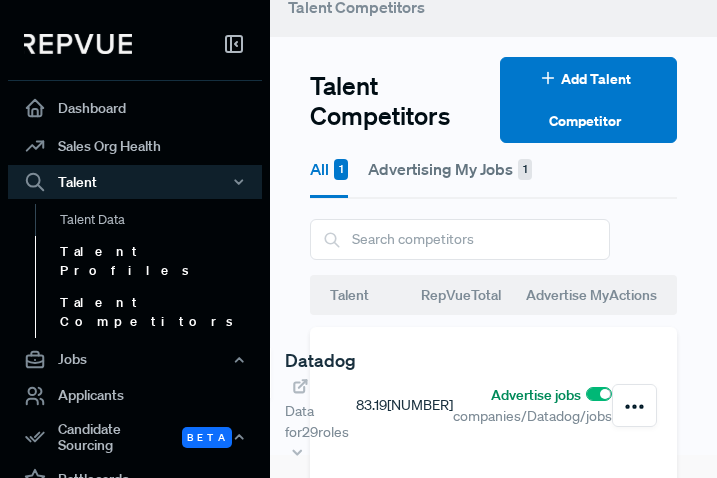 click on "Talent Profiles" at bounding box center [162, 261] 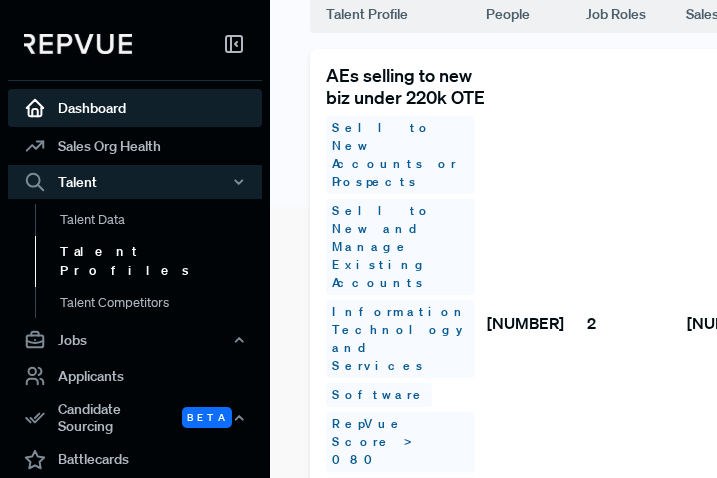 scroll, scrollTop: 0, scrollLeft: 0, axis: both 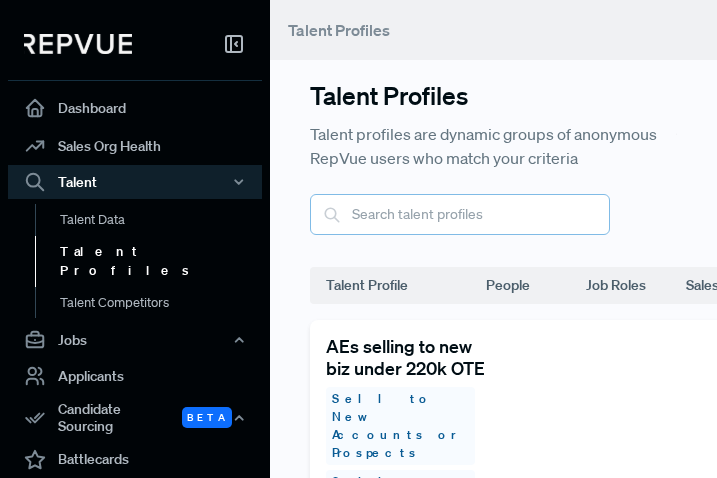 click at bounding box center (460, 214) 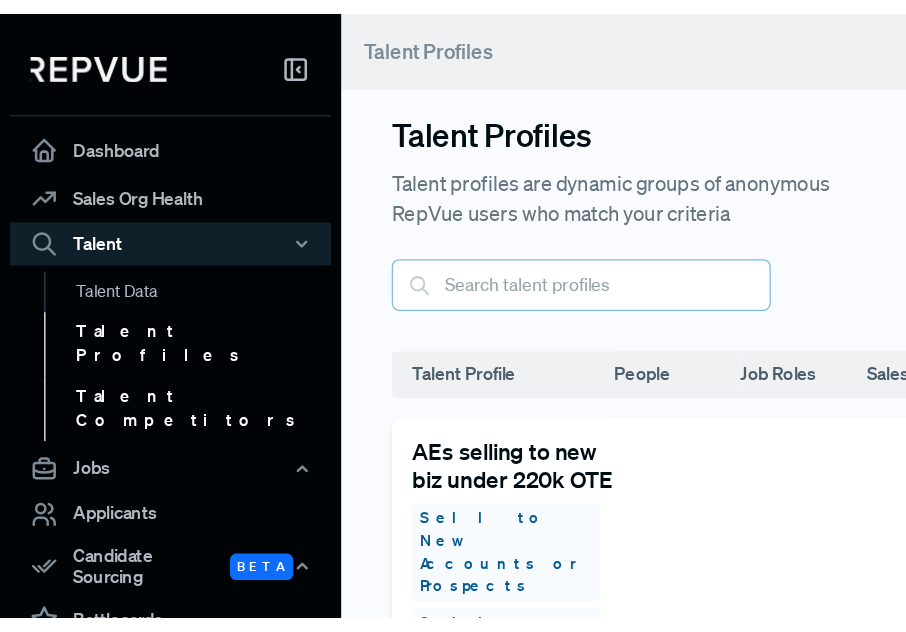 scroll, scrollTop: 36, scrollLeft: 0, axis: vertical 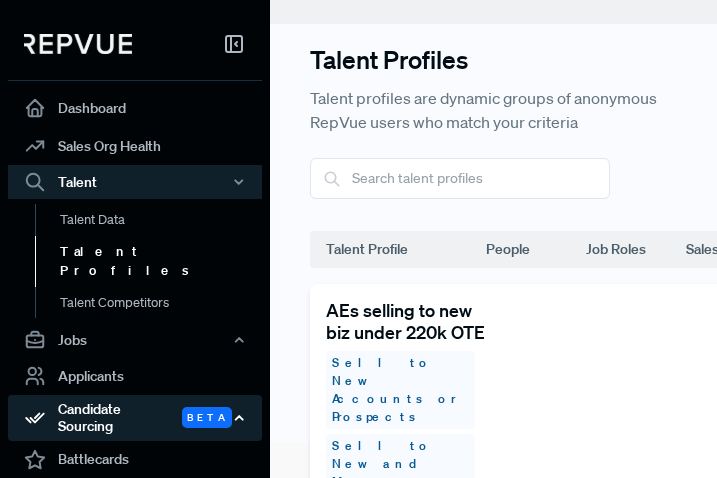 click on "Candidate Sourcing   Beta" at bounding box center [135, 418] 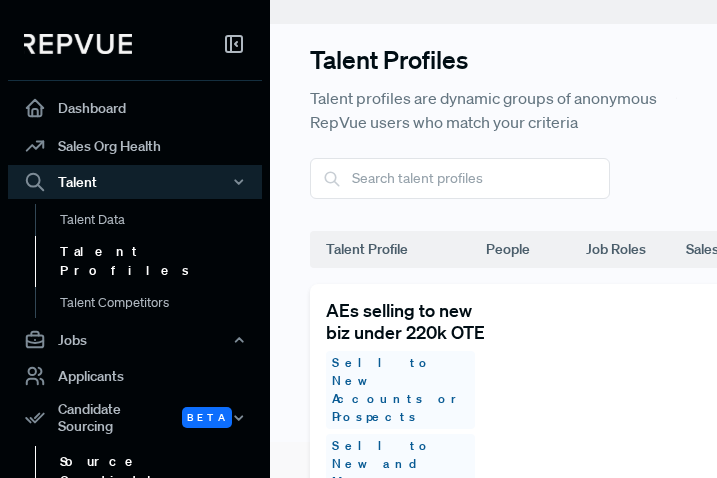 click on "Source Candidates" at bounding box center [162, 471] 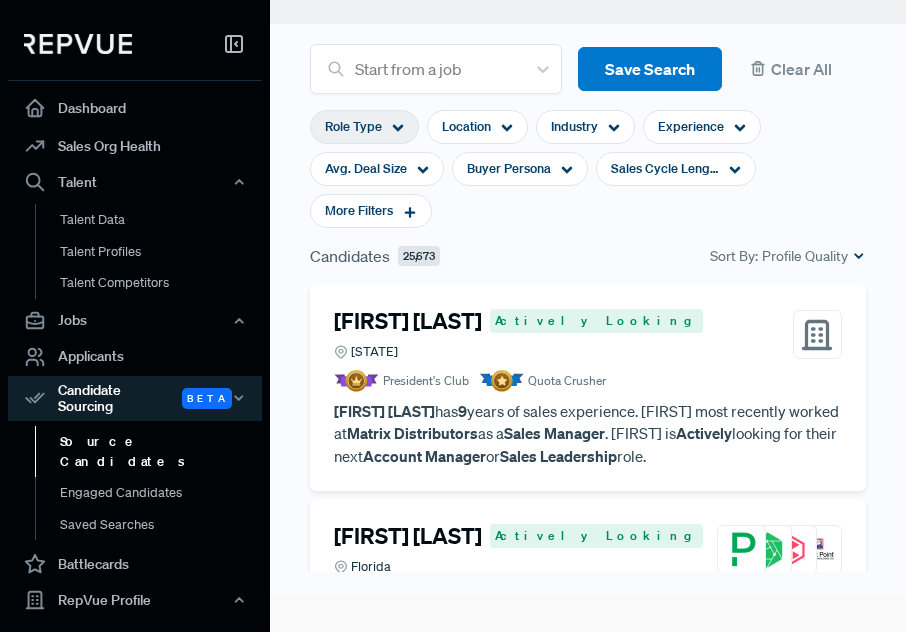 click 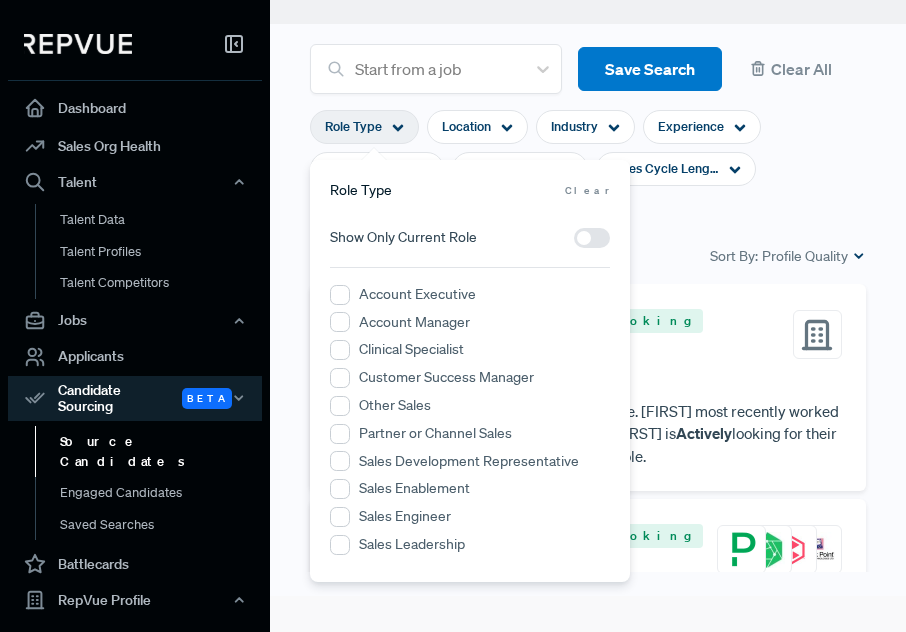 click at bounding box center (592, 238) 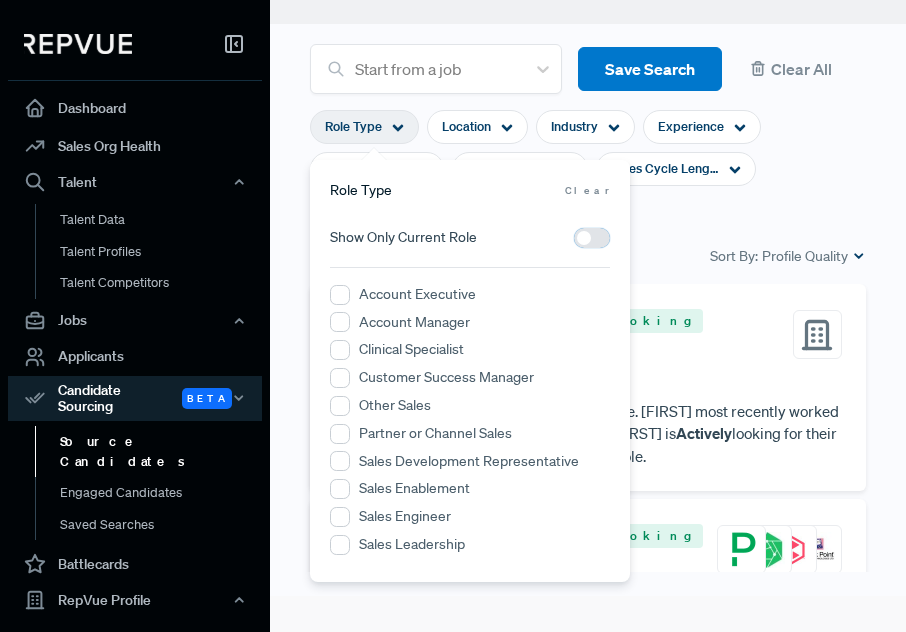 click at bounding box center [574, 243] 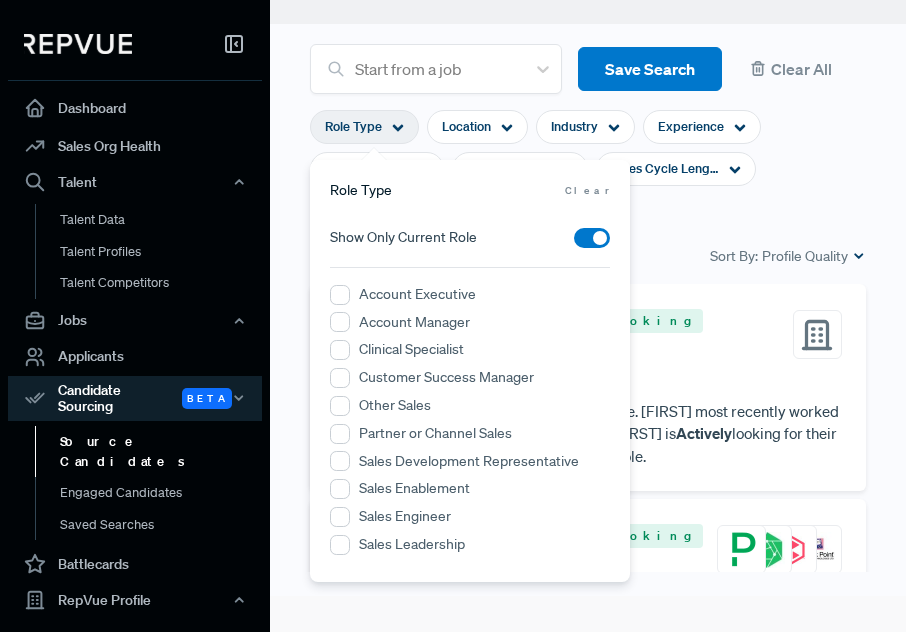 click at bounding box center [592, 238] 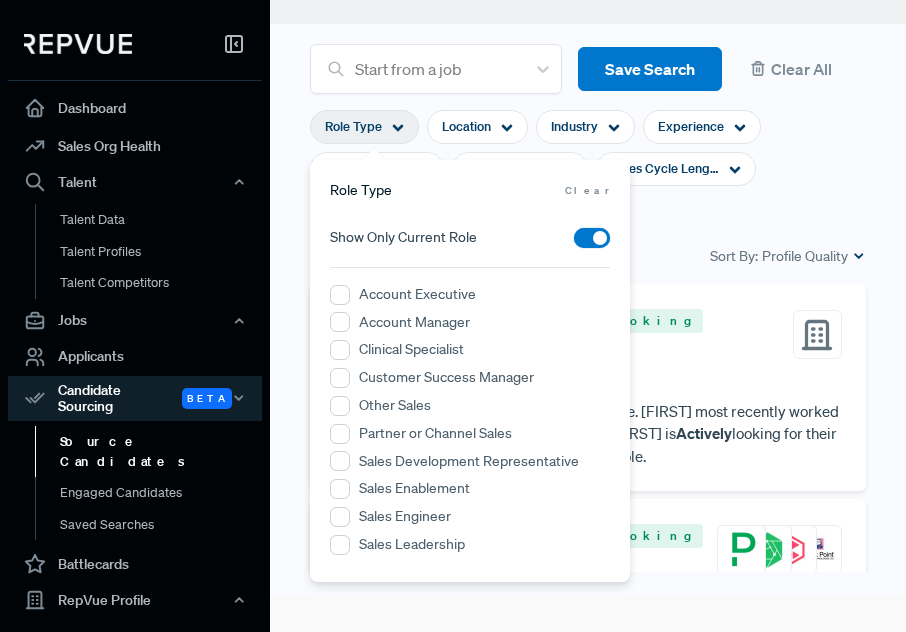 click at bounding box center (574, 243) 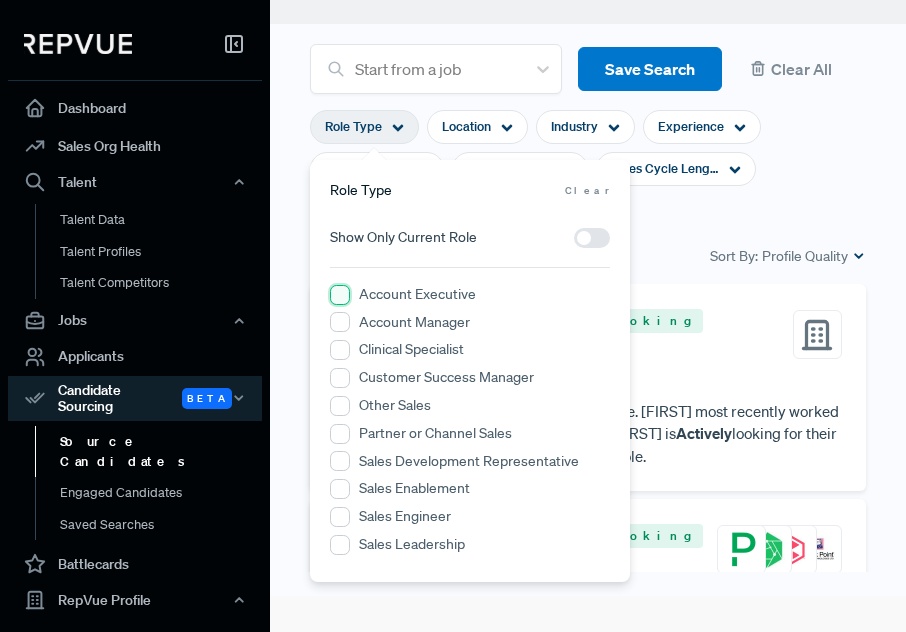 click on "Account Executive" at bounding box center (340, 295) 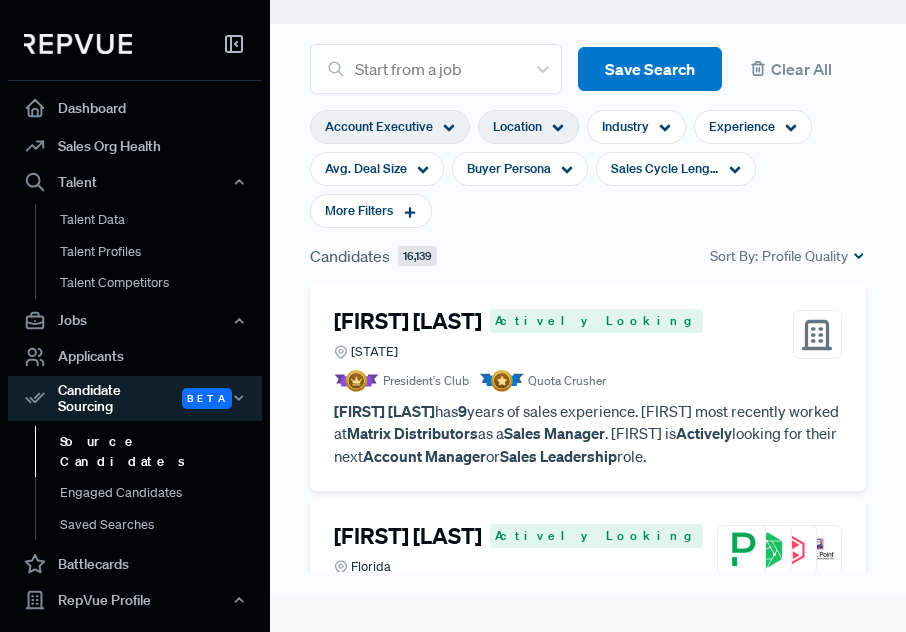 click 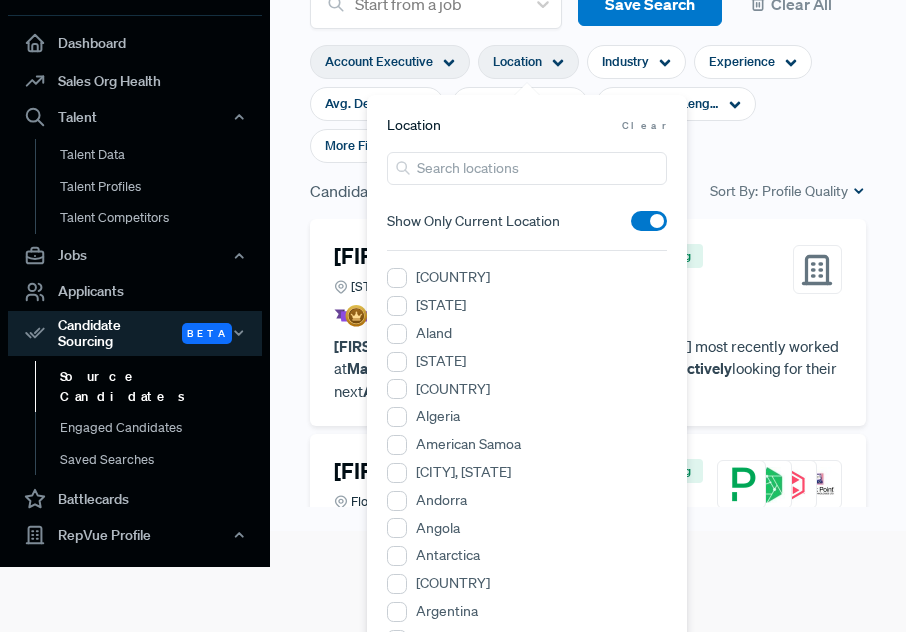 scroll, scrollTop: 0, scrollLeft: 0, axis: both 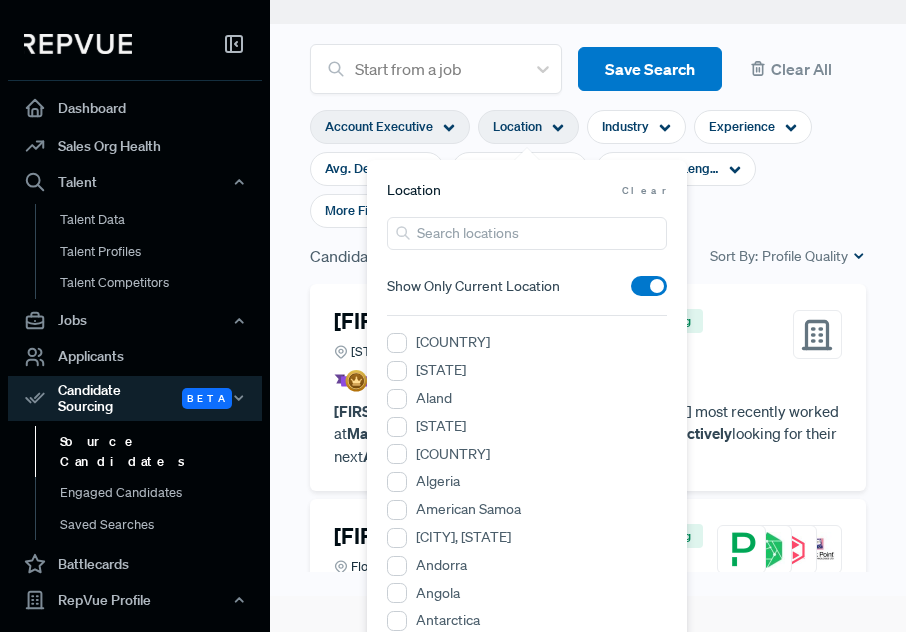 click on "Clear" at bounding box center (644, 190) 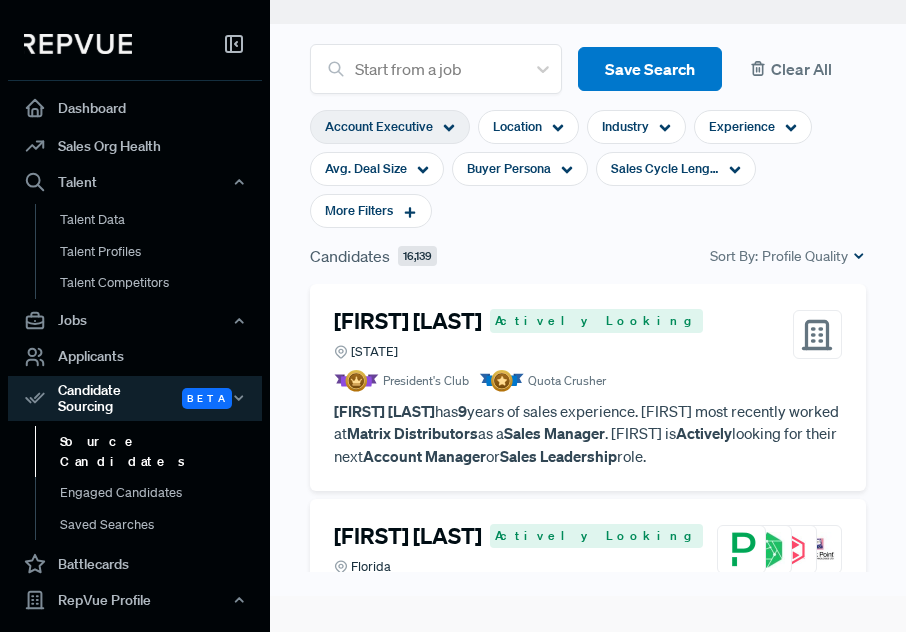 click on "Clear All" at bounding box center [802, 69] 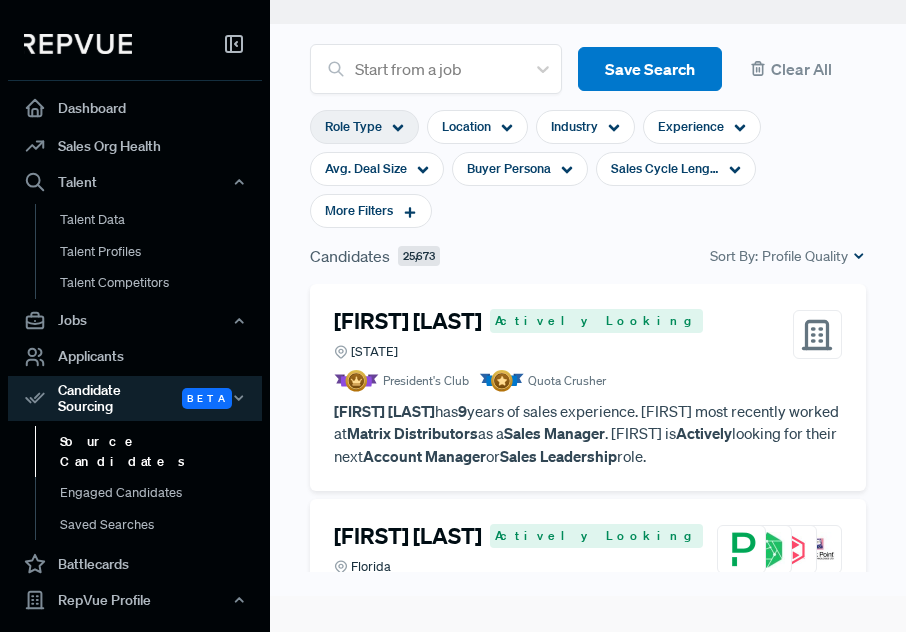 click on "Role Type" at bounding box center [364, 127] 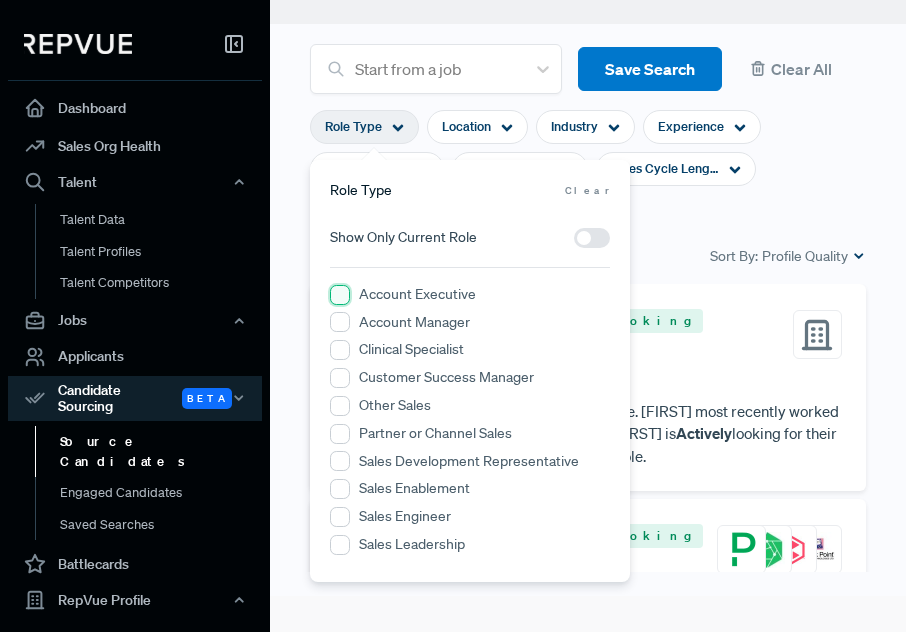 click on "Account Executive" at bounding box center (340, 295) 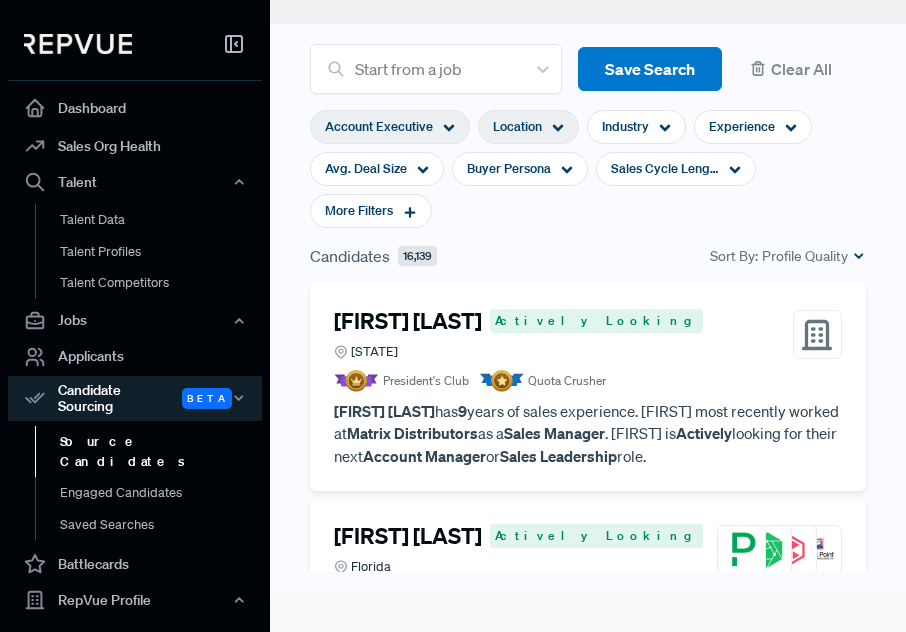 click on "Location" at bounding box center [528, 127] 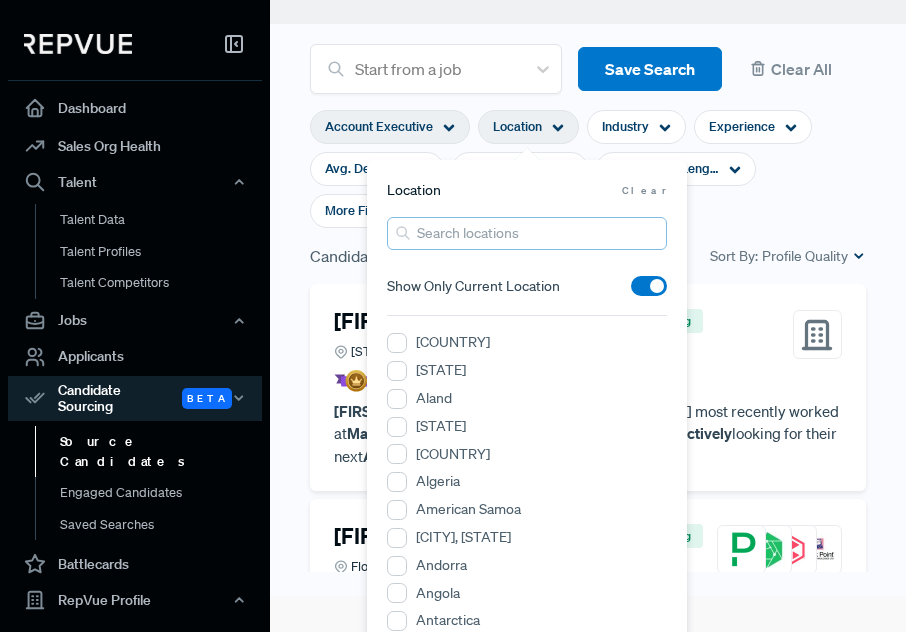 click at bounding box center (527, 233) 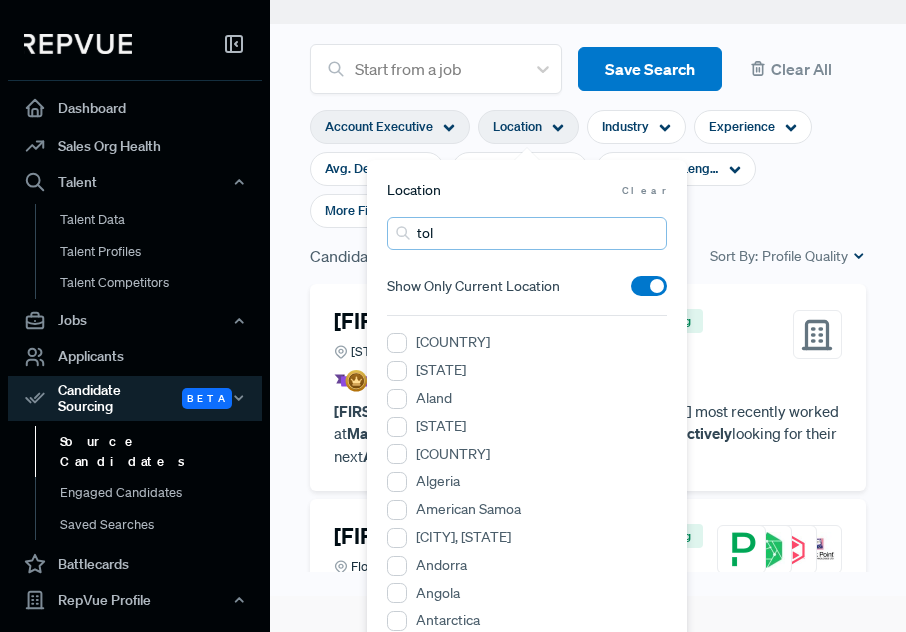 type on "[FIRST]" 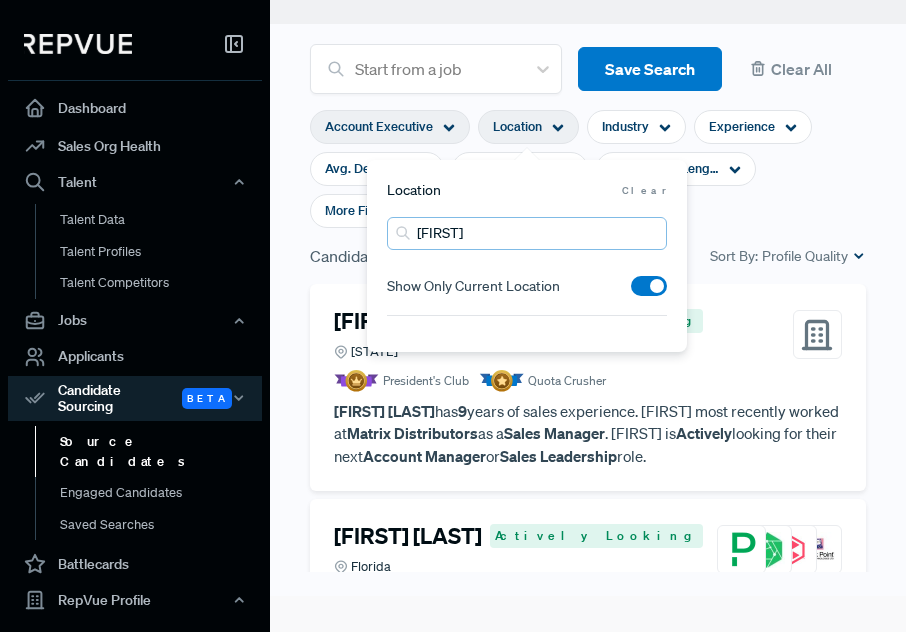 drag, startPoint x: 450, startPoint y: 233, endPoint x: 401, endPoint y: 233, distance: 49 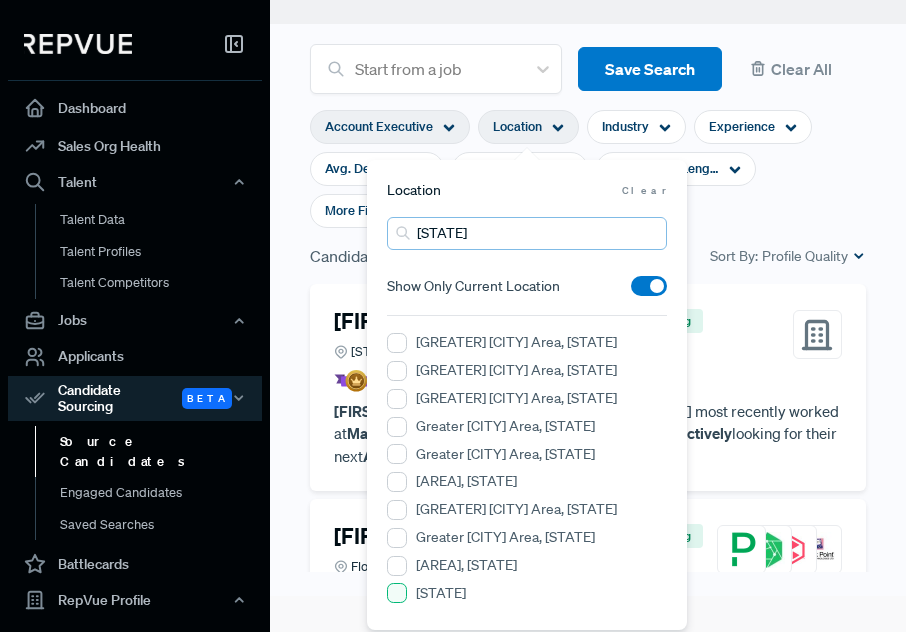 type on "[STATE]" 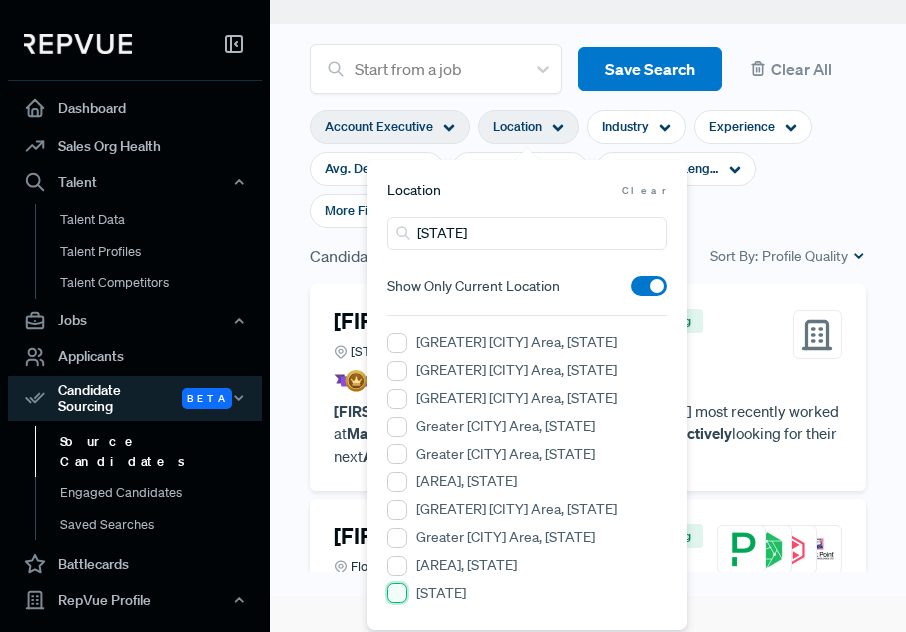 click on "[STATE]" at bounding box center [397, 593] 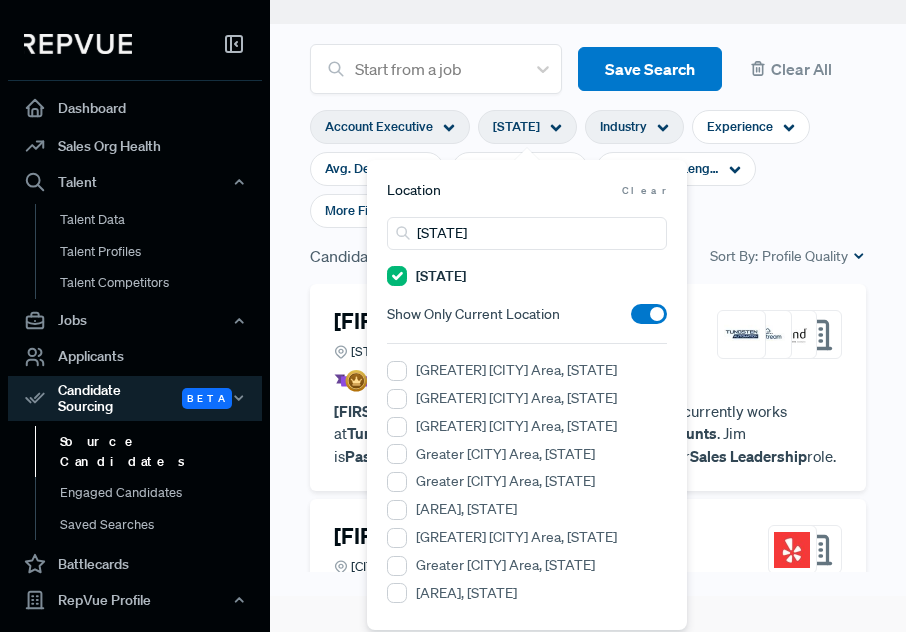 click on "Industry" at bounding box center (623, 126) 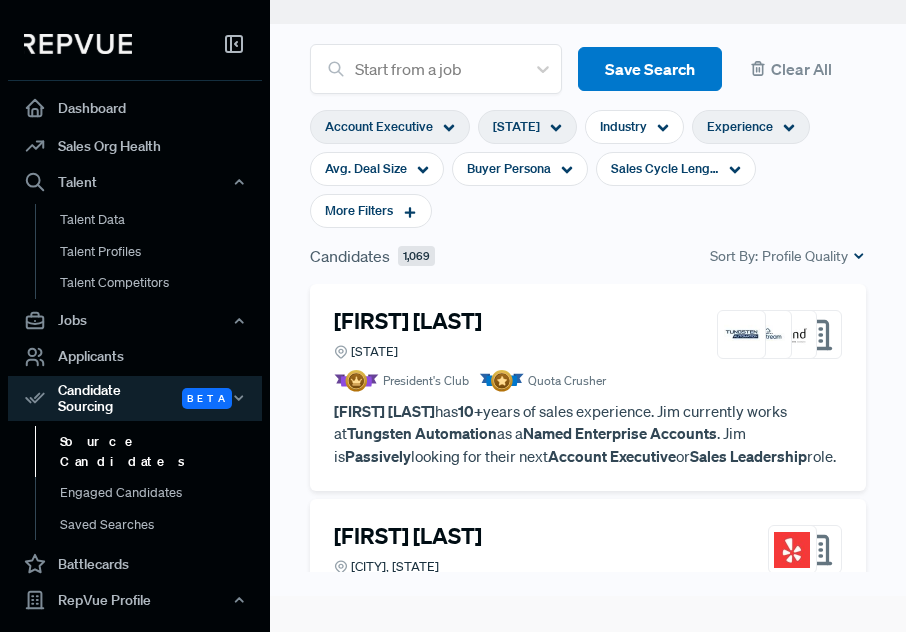 click on "Experience" at bounding box center (740, 126) 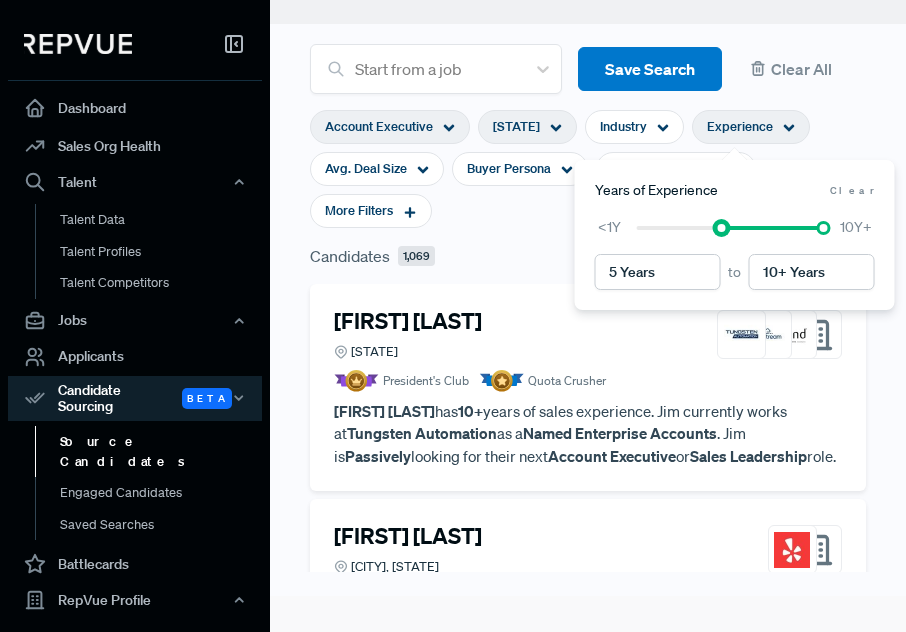 type on "6 Years" 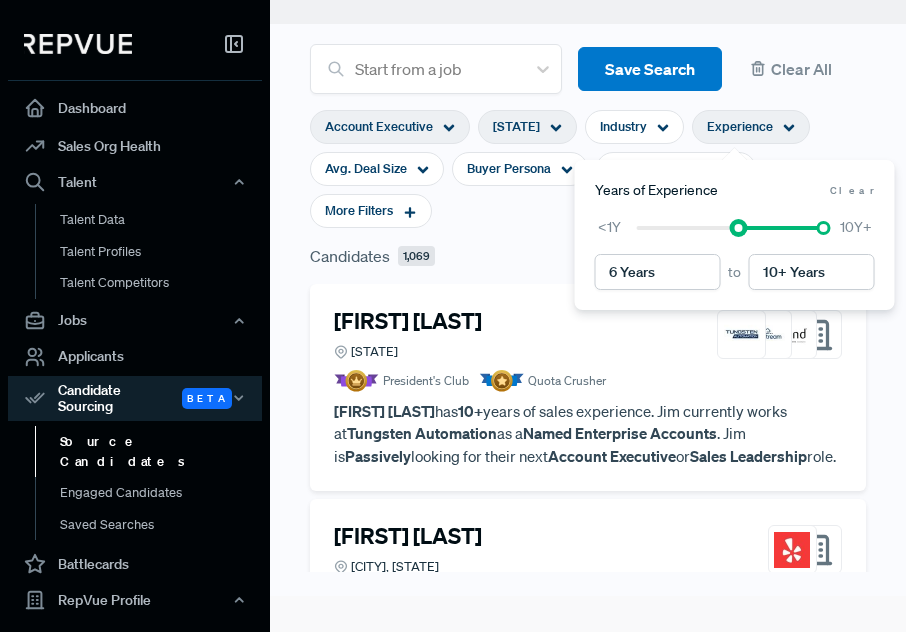 drag, startPoint x: 635, startPoint y: 233, endPoint x: 729, endPoint y: 237, distance: 94.08507 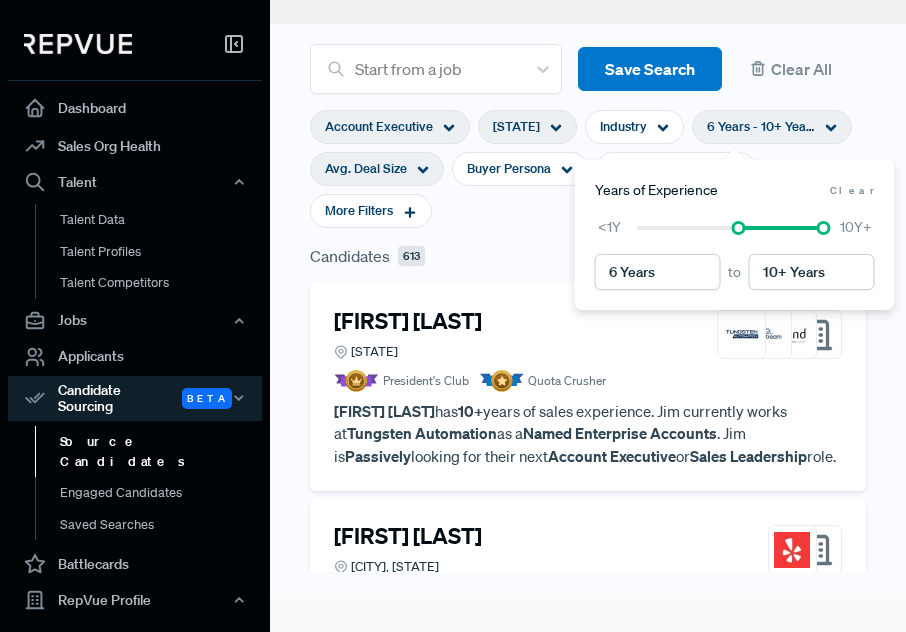 click 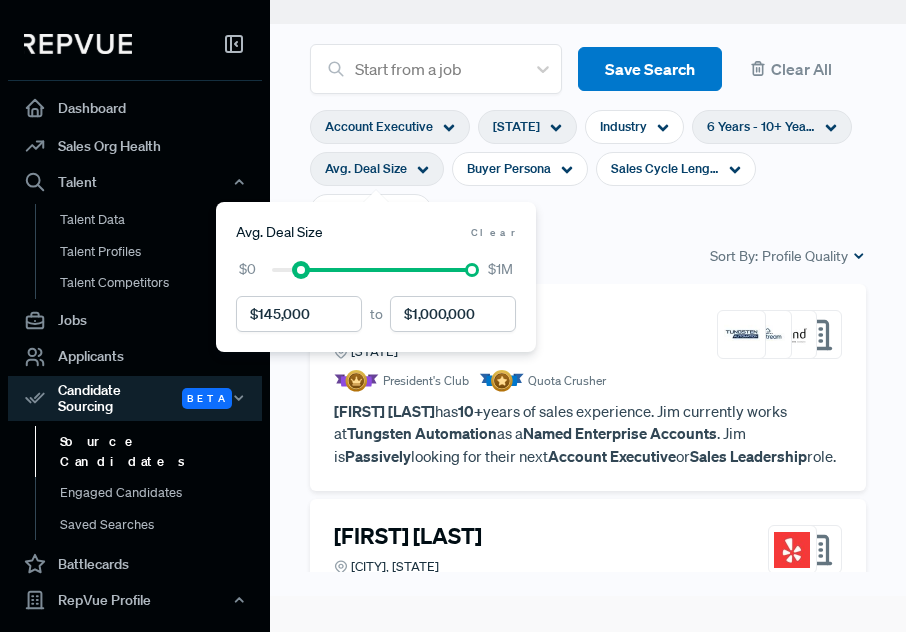 drag, startPoint x: 273, startPoint y: 270, endPoint x: 302, endPoint y: 269, distance: 29.017237 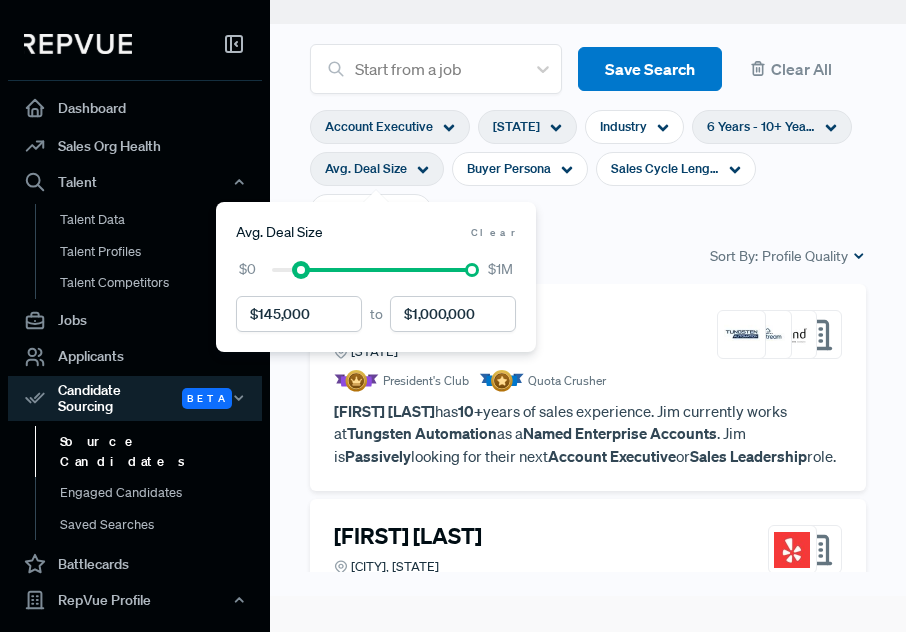click at bounding box center (301, 270) 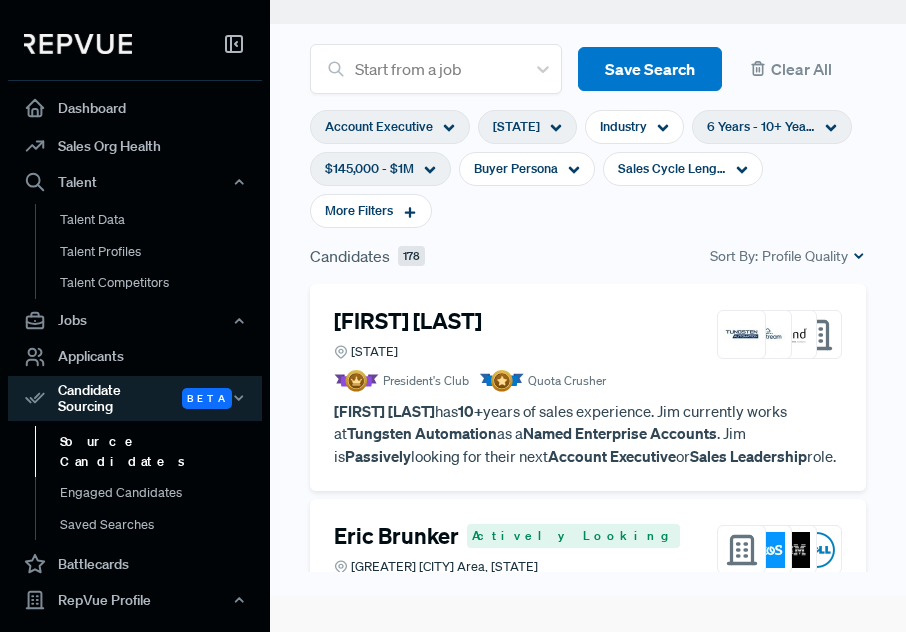 click on "Account Executive     Texas     Industry     [YEARS] - [YEARS]+      $[MONEY] - $[MONEY]     Buyer Persona     Sales Cycle Length     More Filters" at bounding box center (588, 169) 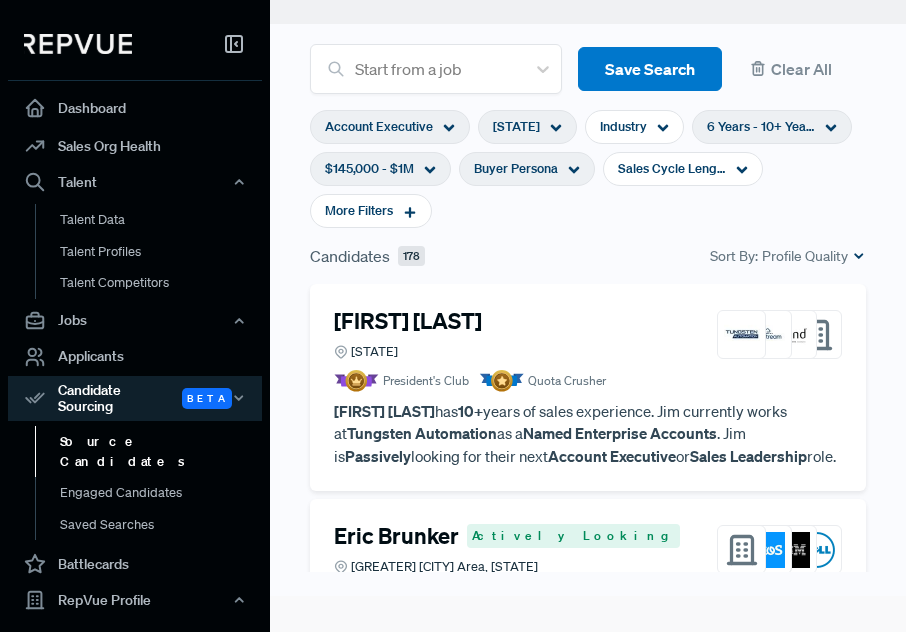 click on "Buyer Persona" at bounding box center (516, 168) 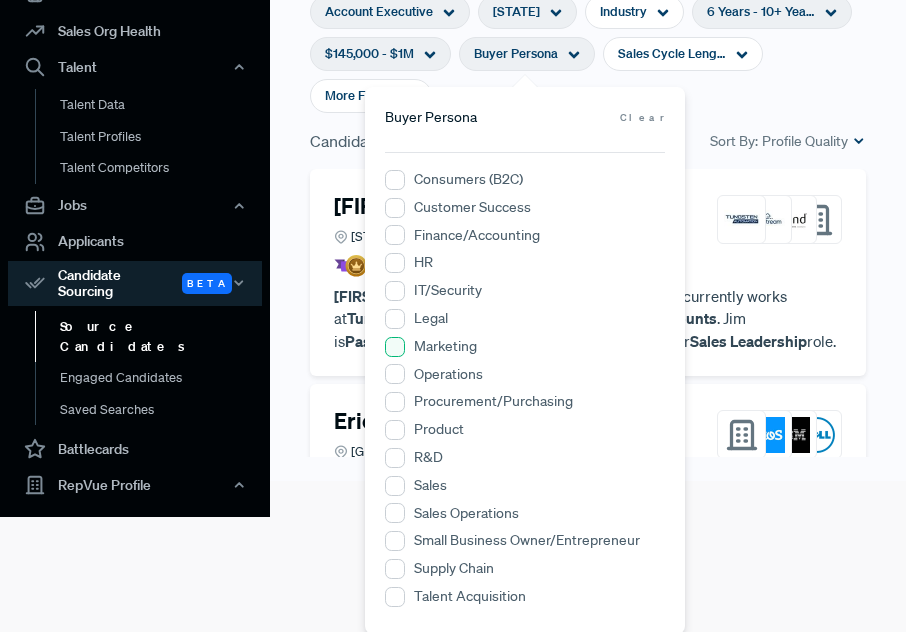scroll, scrollTop: 117, scrollLeft: 0, axis: vertical 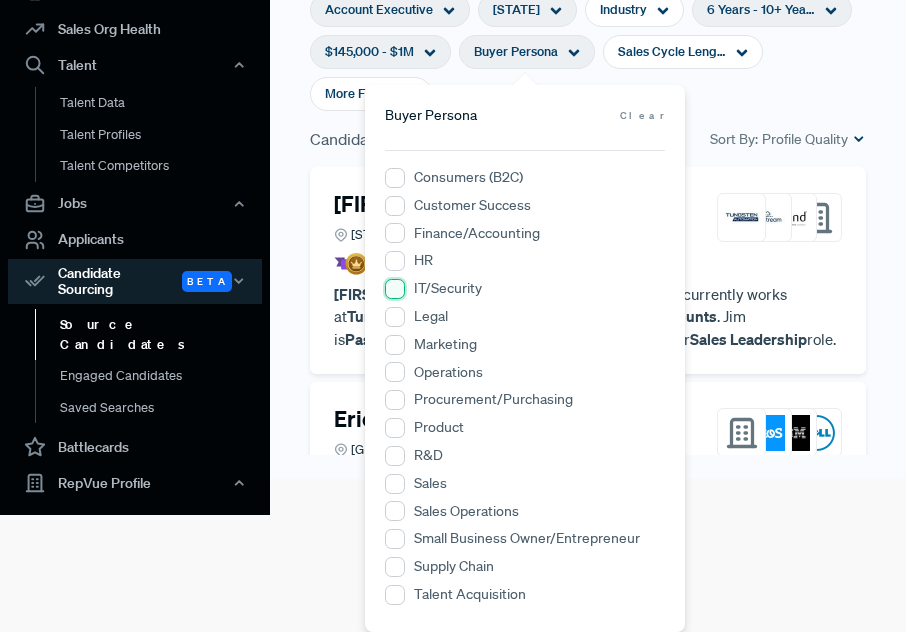 click on "IT/Security" at bounding box center [395, 289] 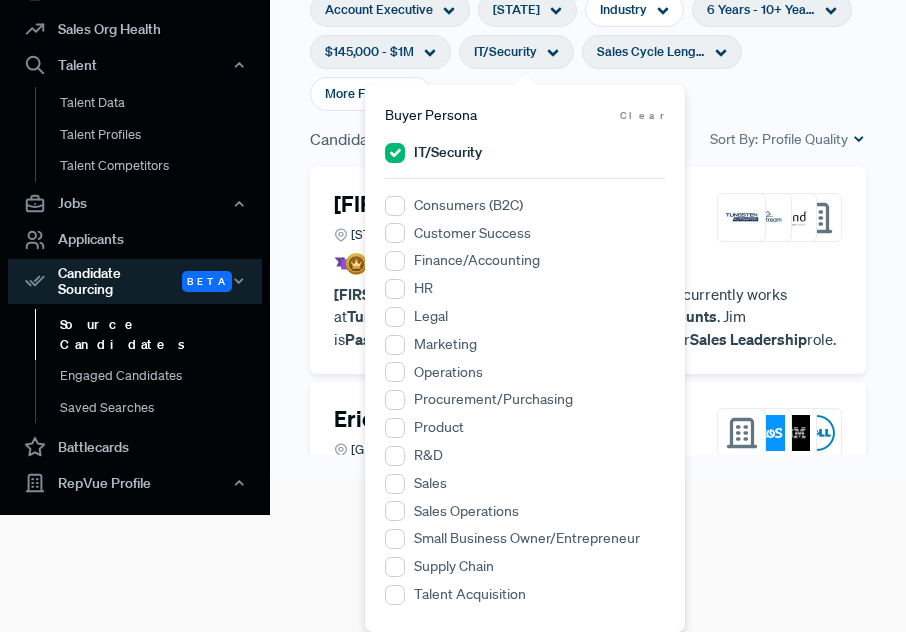 click on "Sales Cycle Length" at bounding box center [651, 51] 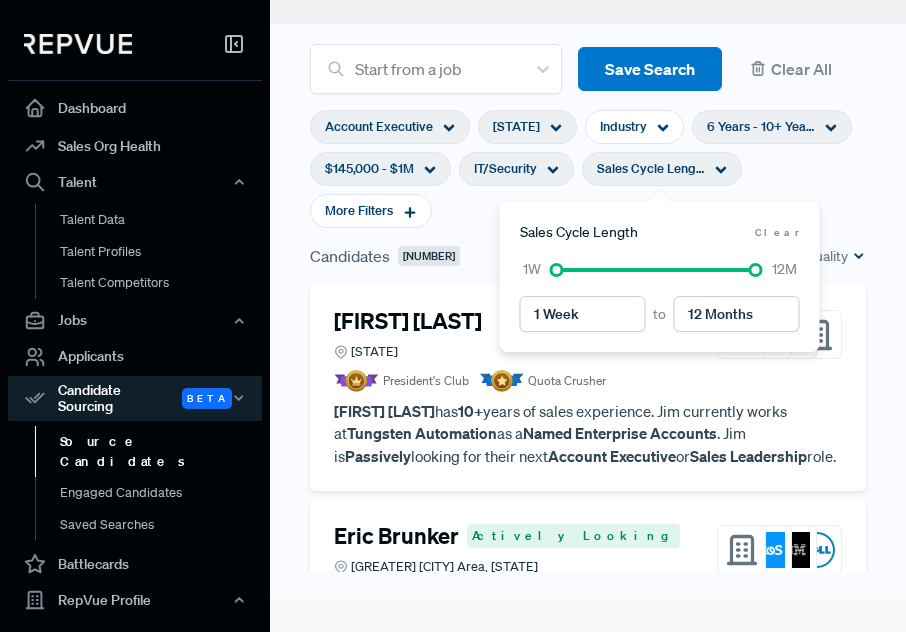 scroll, scrollTop: 0, scrollLeft: 0, axis: both 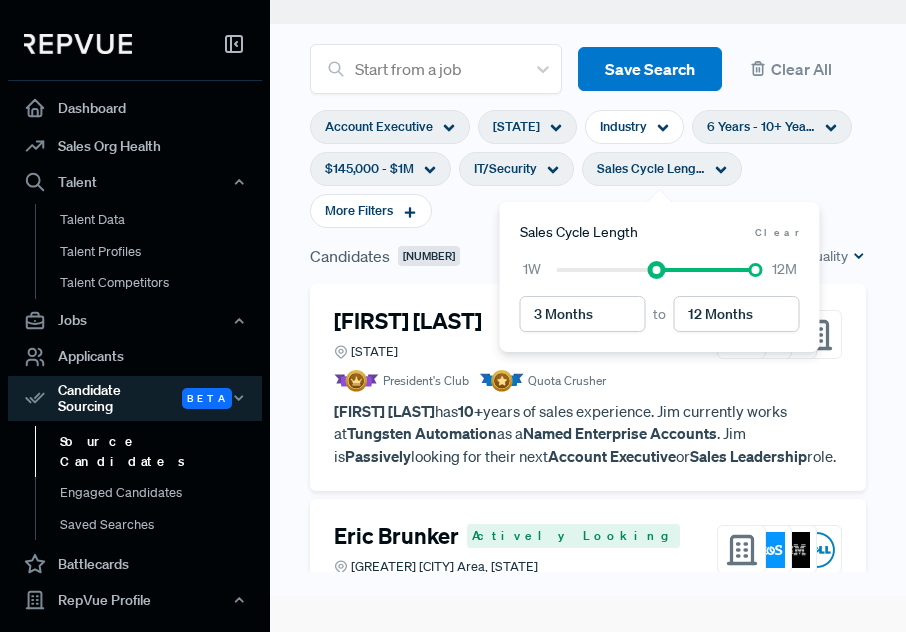type on "[NUMBER] Months" 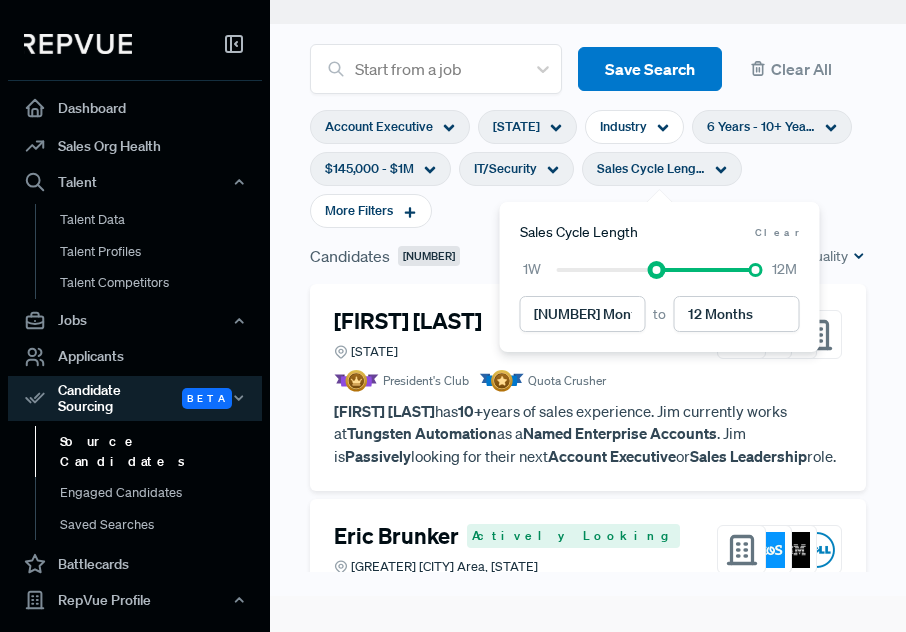 drag, startPoint x: 555, startPoint y: 272, endPoint x: 649, endPoint y: 278, distance: 94.19129 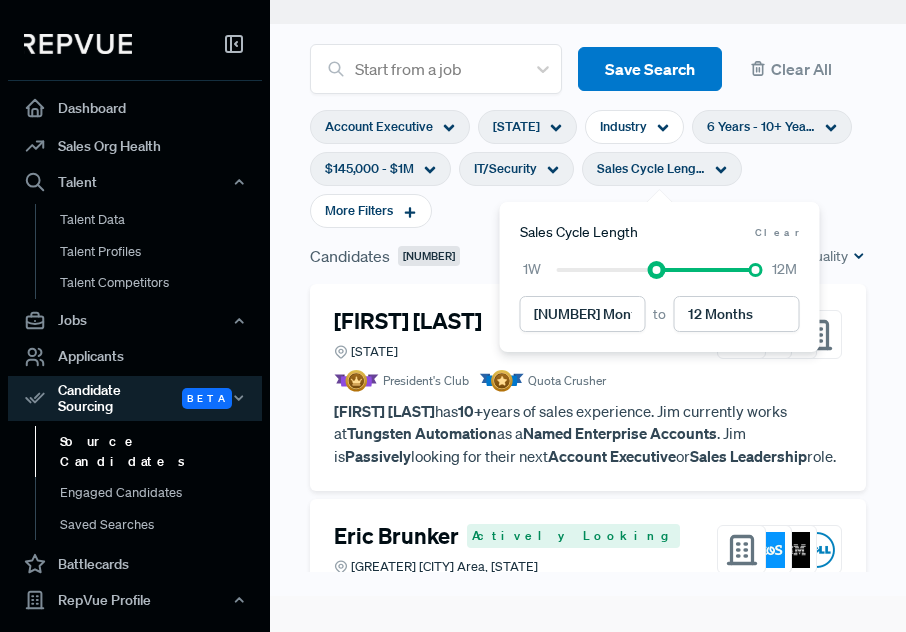 click on "[NUMBER]W [NUMBER]M" at bounding box center (660, 269) 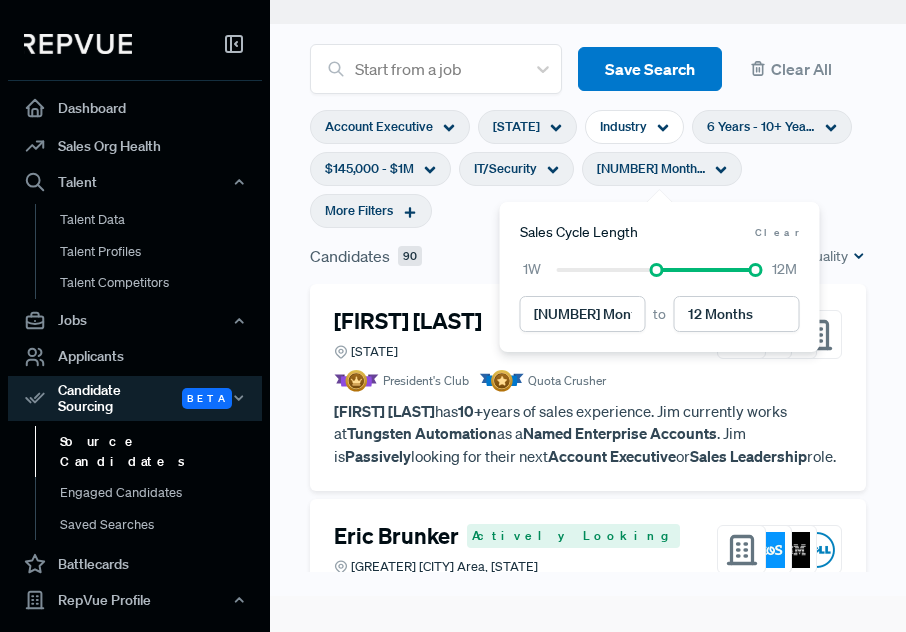click on "More Filters" at bounding box center (359, 210) 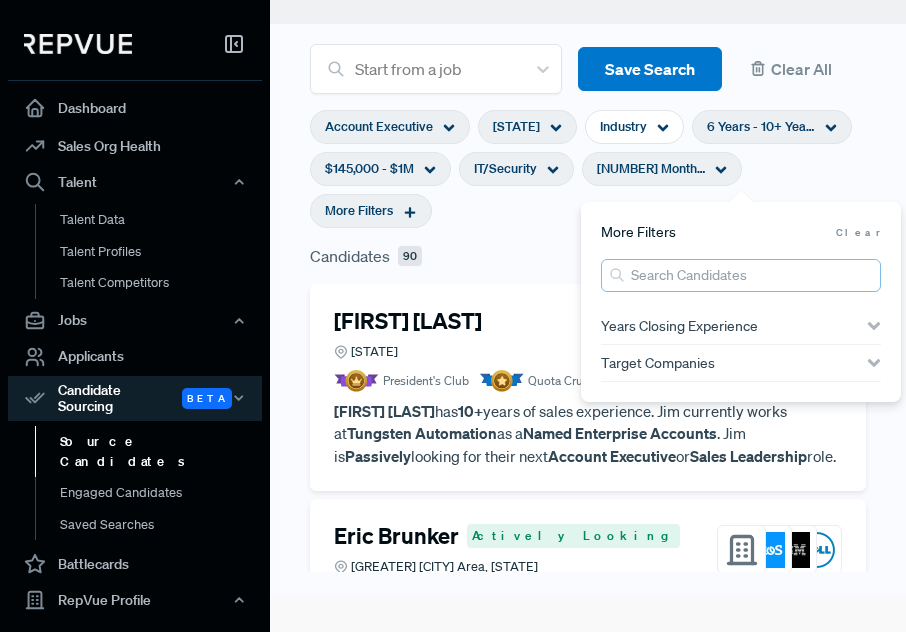 click at bounding box center (741, 275) 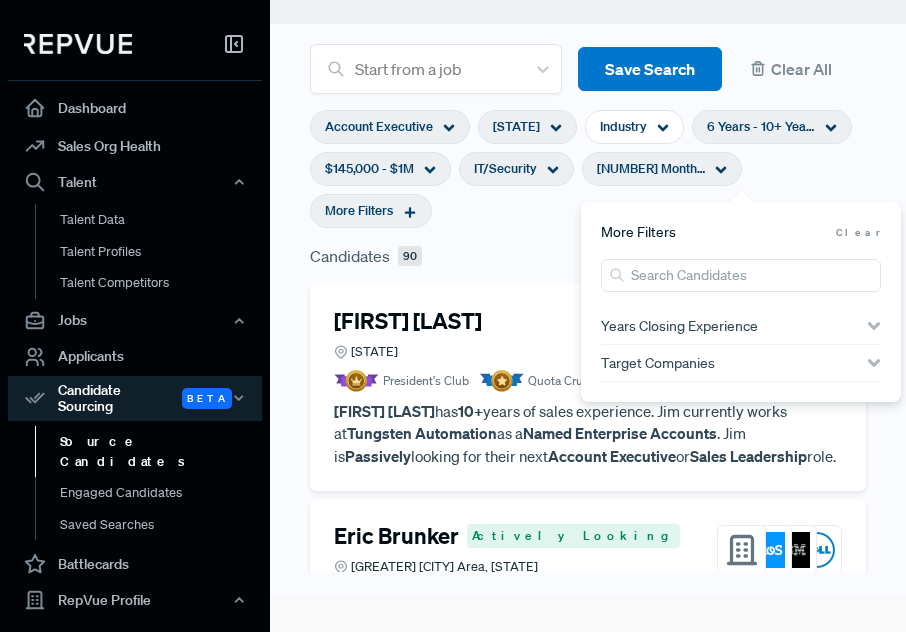click on "Years Closing Experience" at bounding box center (679, 326) 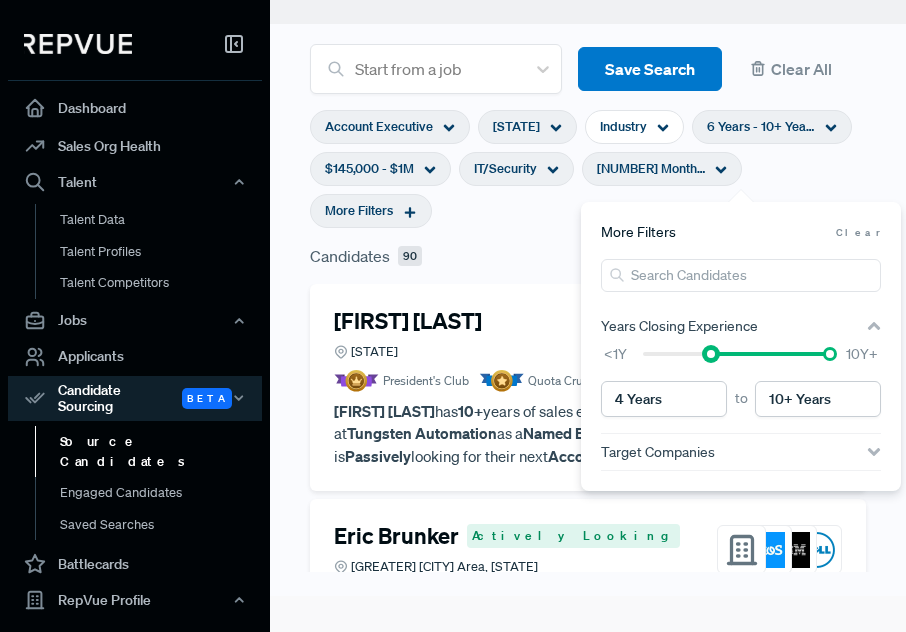 type on "5 Years" 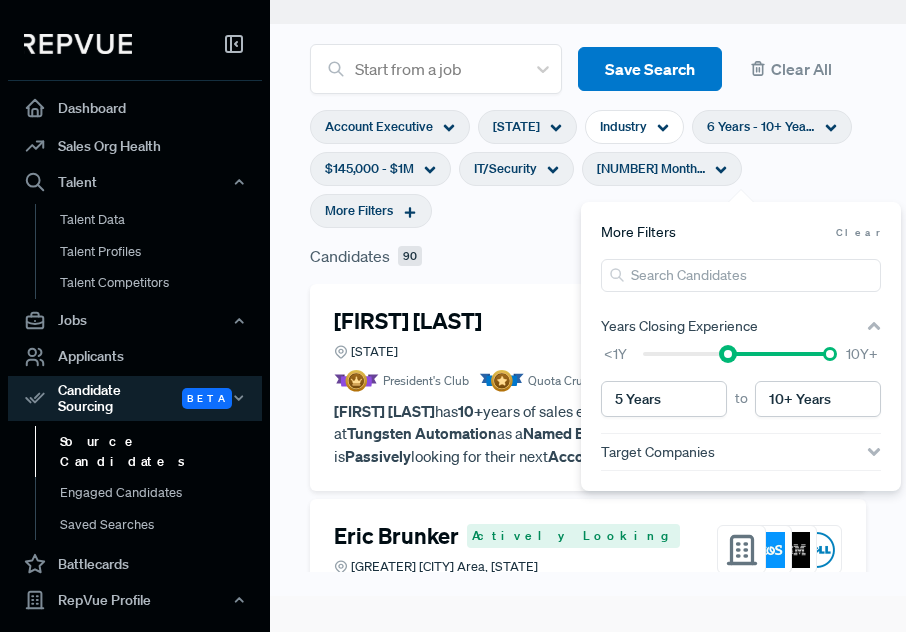 drag, startPoint x: 643, startPoint y: 352, endPoint x: 726, endPoint y: 364, distance: 83.86298 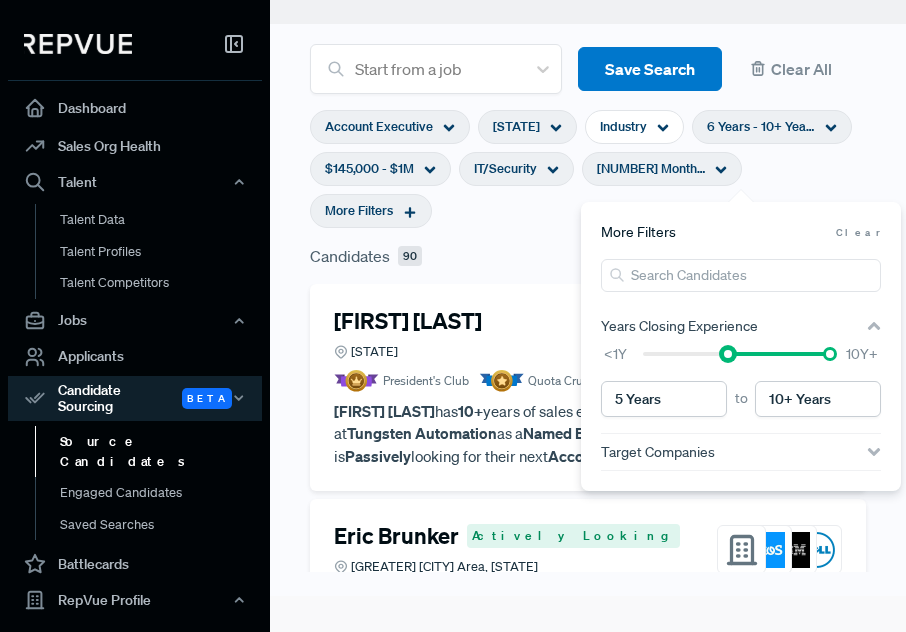 click on "<1Y 10Y+" at bounding box center [741, 354] 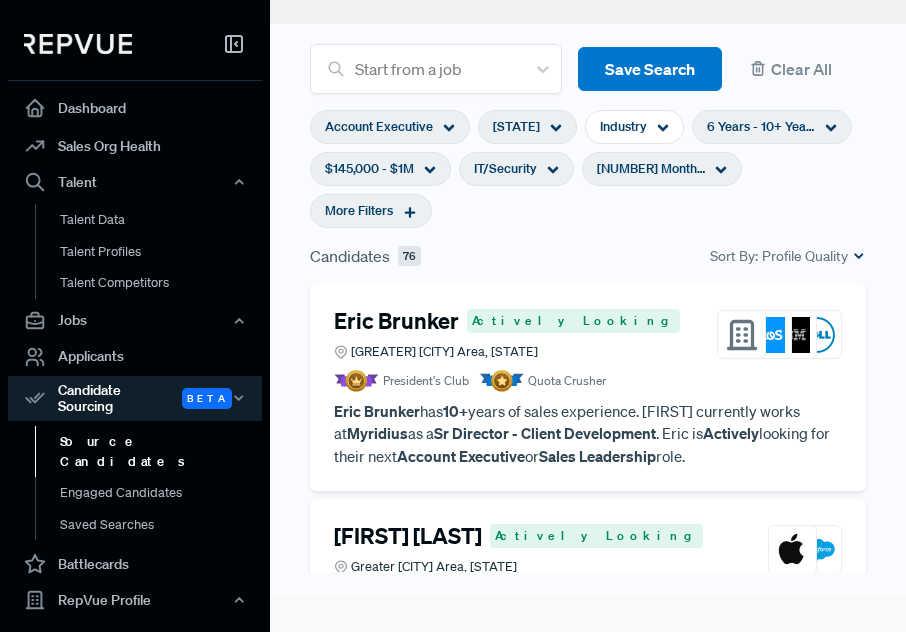 click on "Candidates  76 Sort By:  Profile Quality" at bounding box center [588, 256] 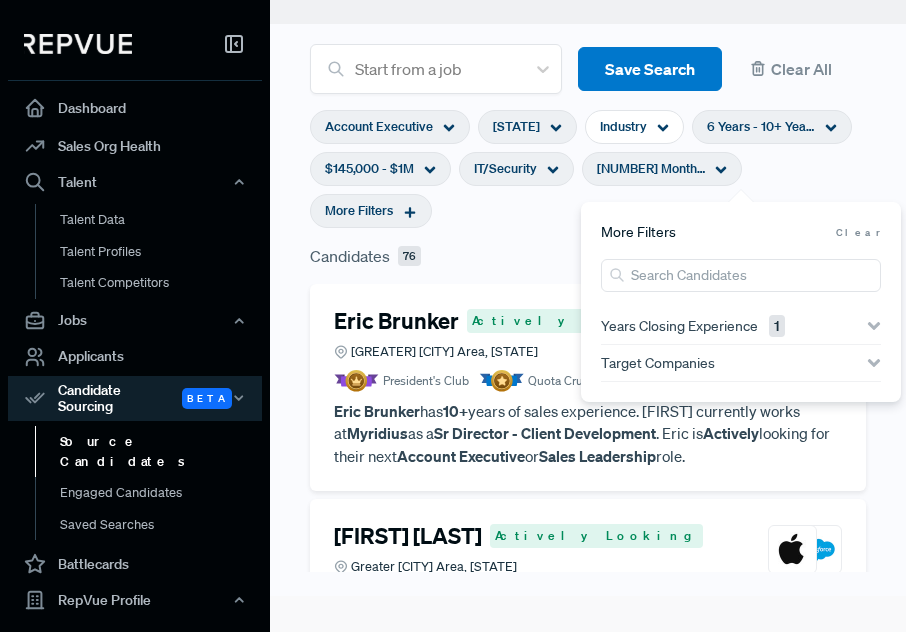 click on "Target Companies" at bounding box center [658, 363] 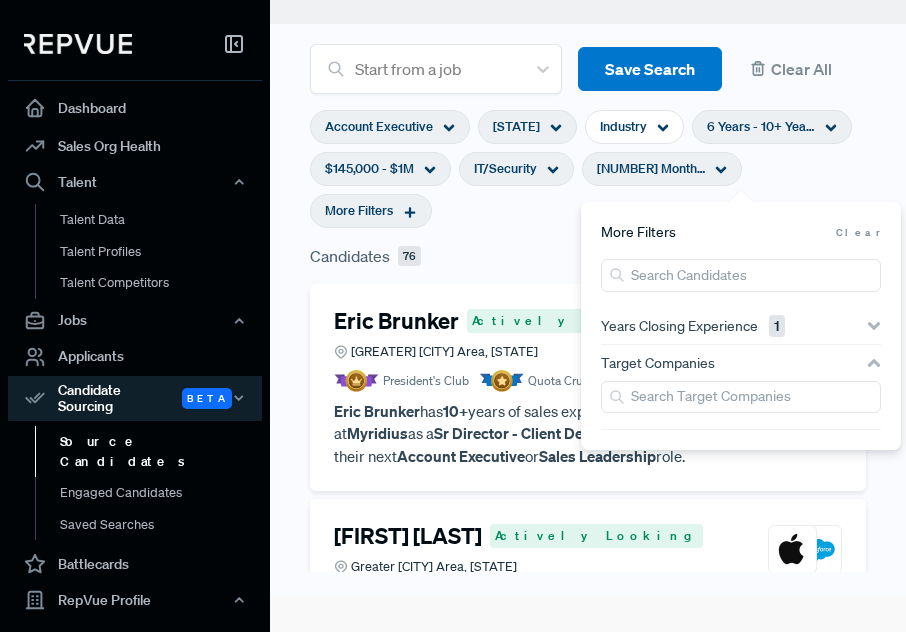 click on "Candidates  76 Sort By:  Profile Quality" at bounding box center (588, 256) 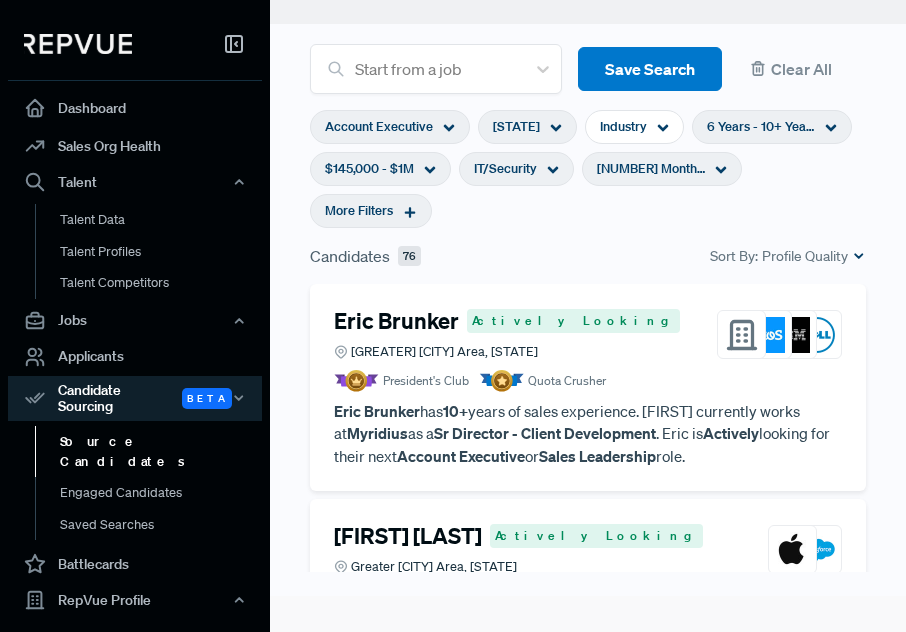 click on "Account Executive" at bounding box center (379, 126) 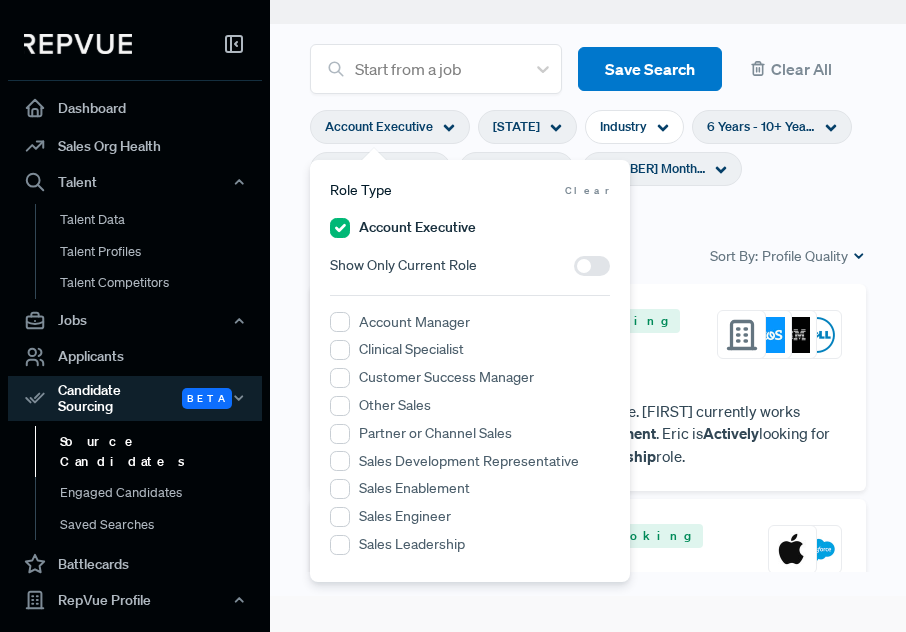 click at bounding box center (592, 266) 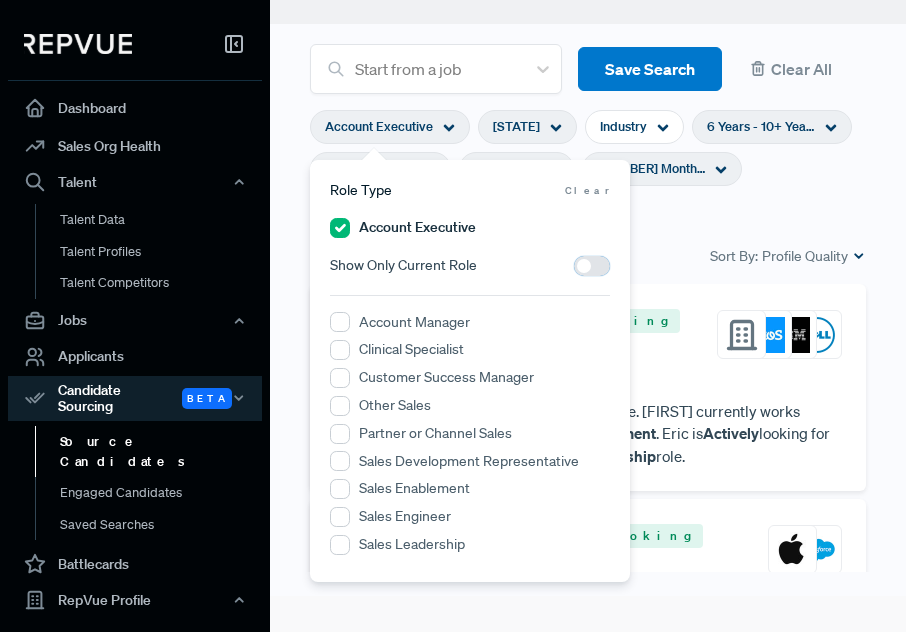 click at bounding box center [574, 271] 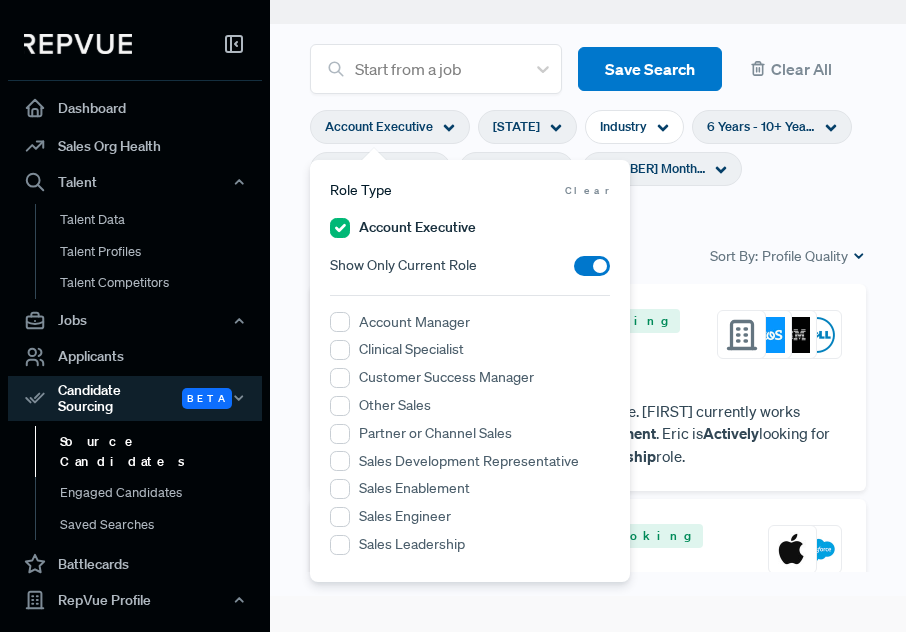 click on "More Filters" at bounding box center [359, 210] 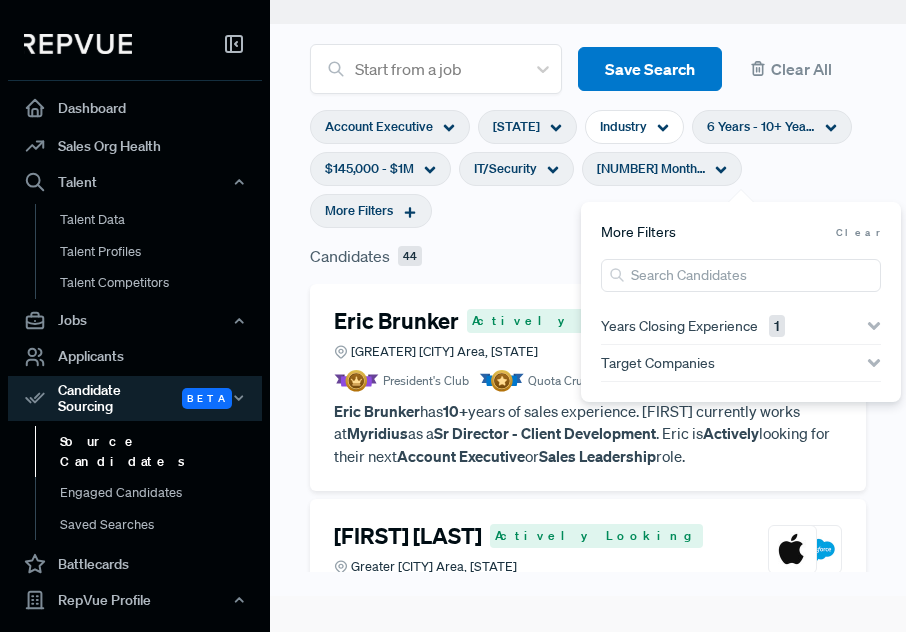 click 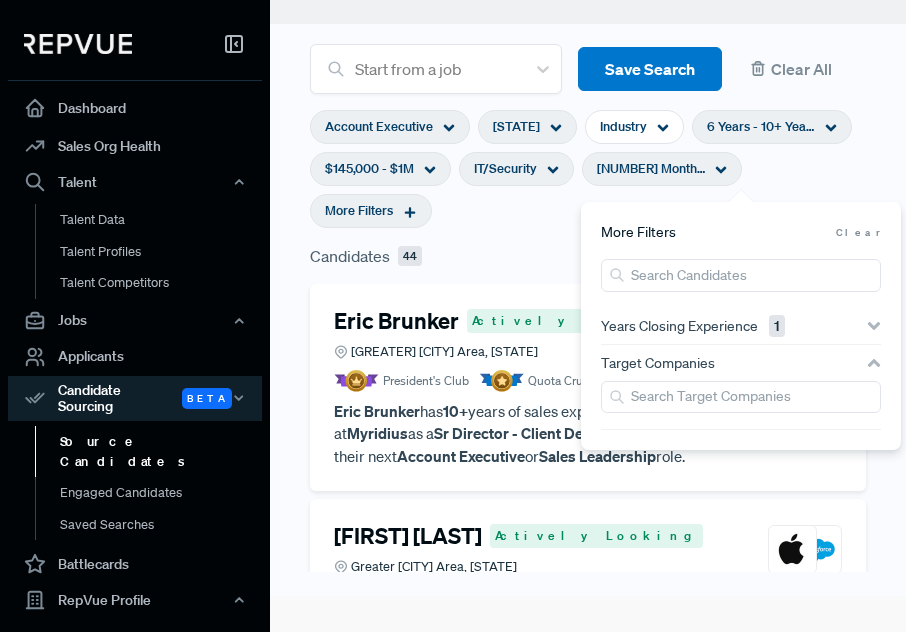 click on "More Filters" at bounding box center [359, 210] 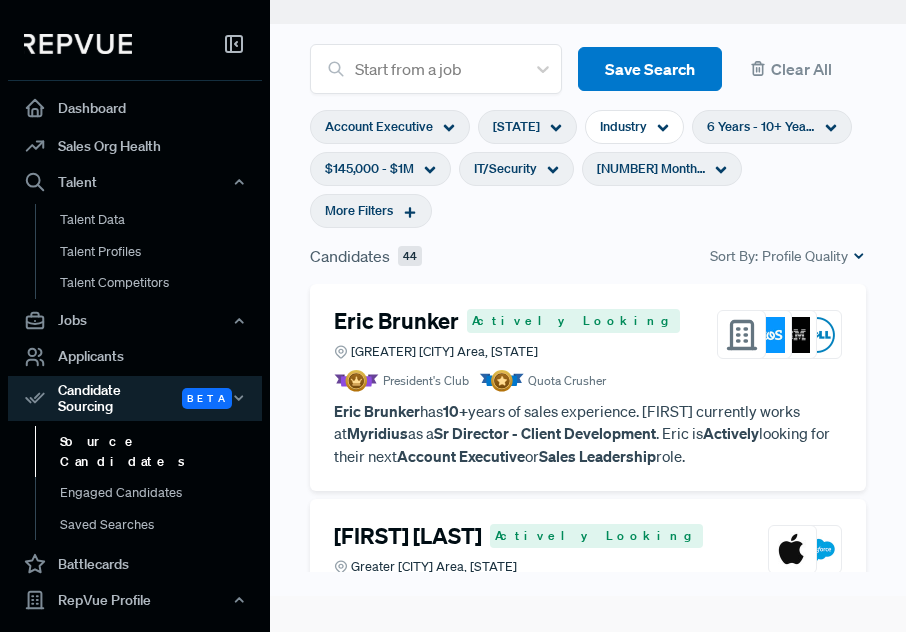 click on "More Filters" at bounding box center [359, 210] 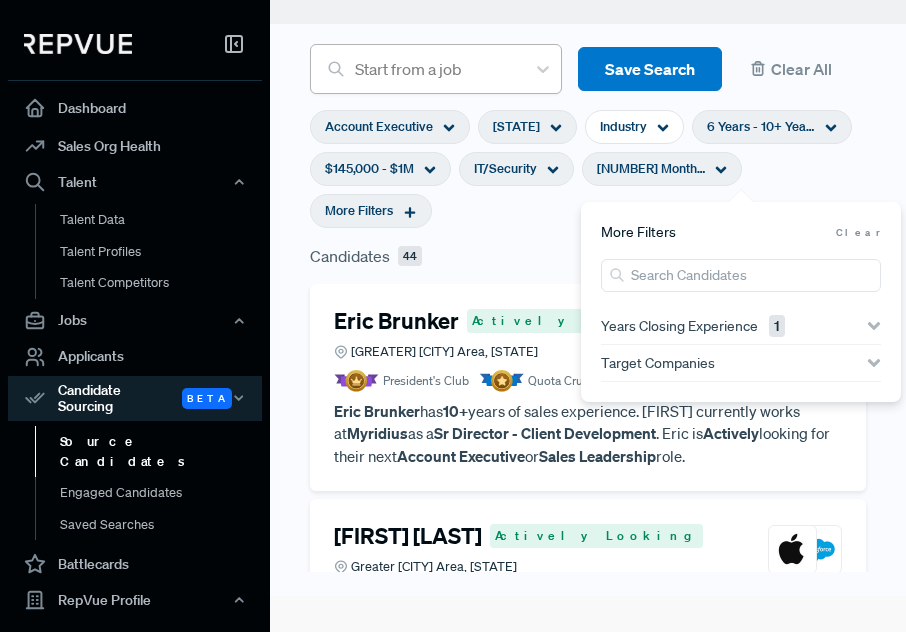 click at bounding box center [435, 69] 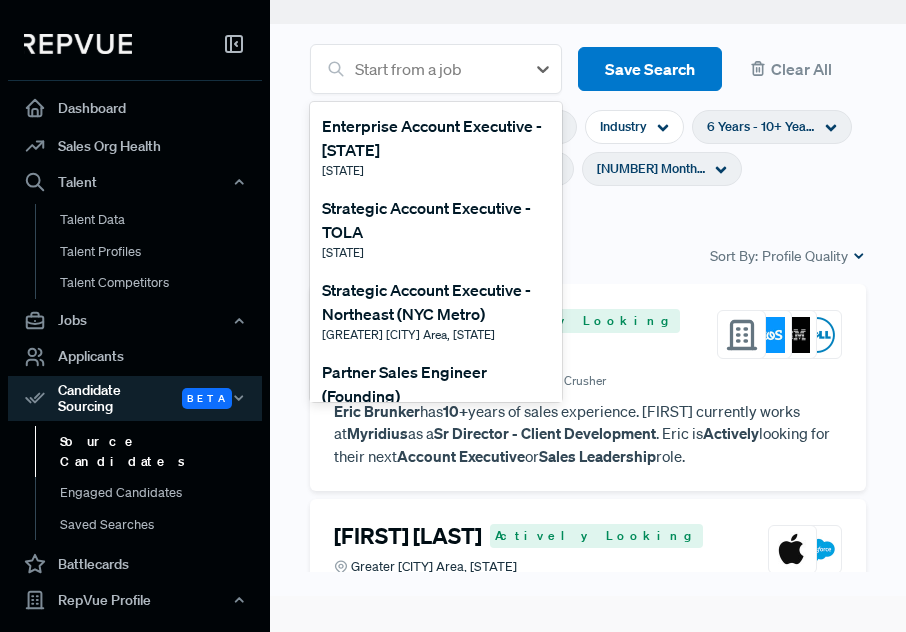 click on "Strategic Account Executive - TOLA" at bounding box center (436, 220) 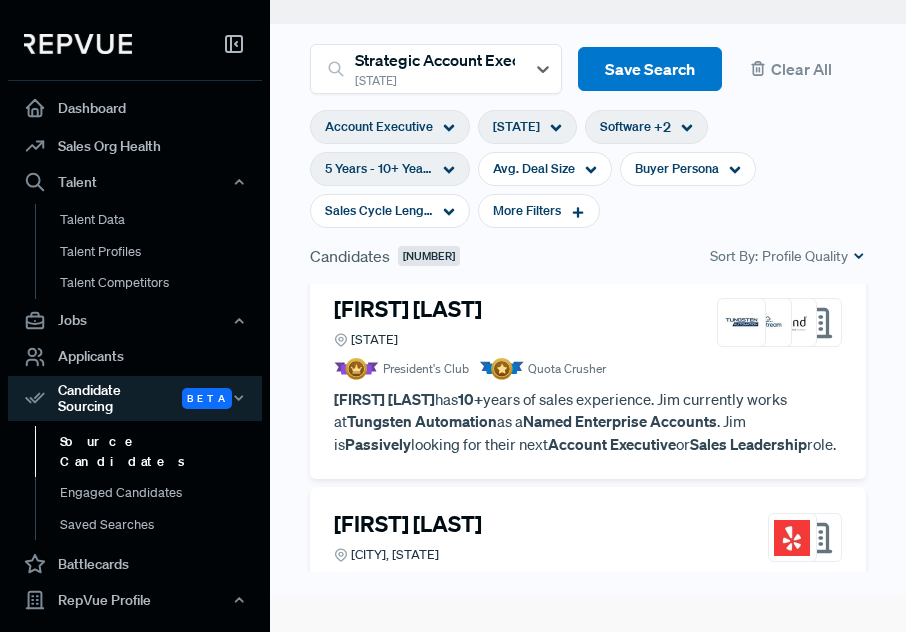 scroll, scrollTop: 0, scrollLeft: 0, axis: both 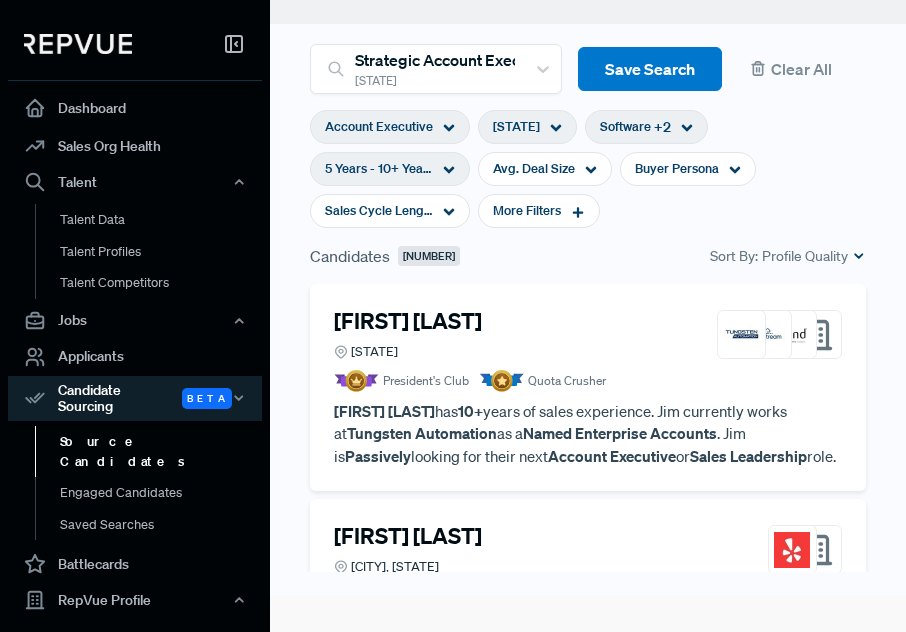 click on "[FIRST] [LAST]" at bounding box center (408, 321) 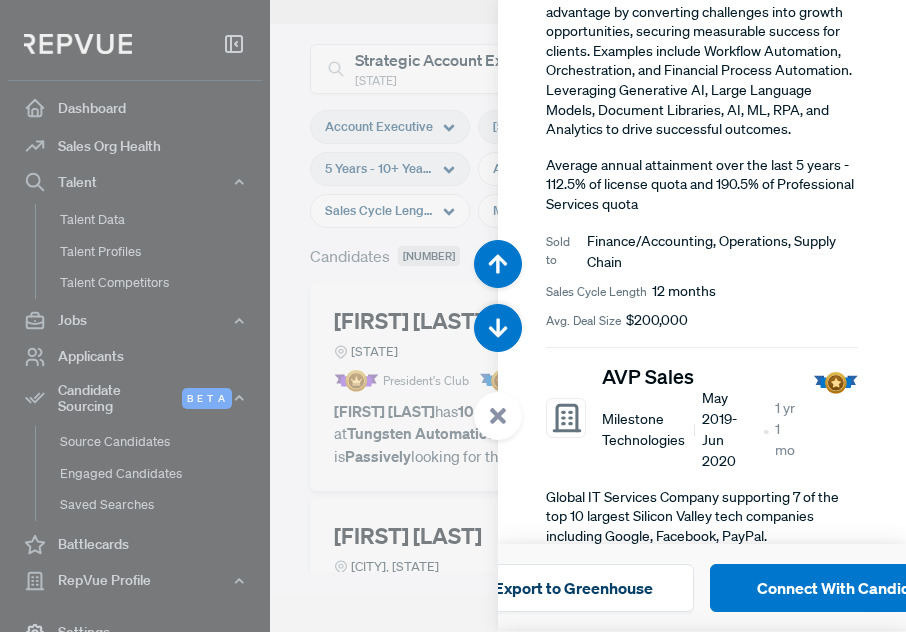 scroll, scrollTop: 598, scrollLeft: 0, axis: vertical 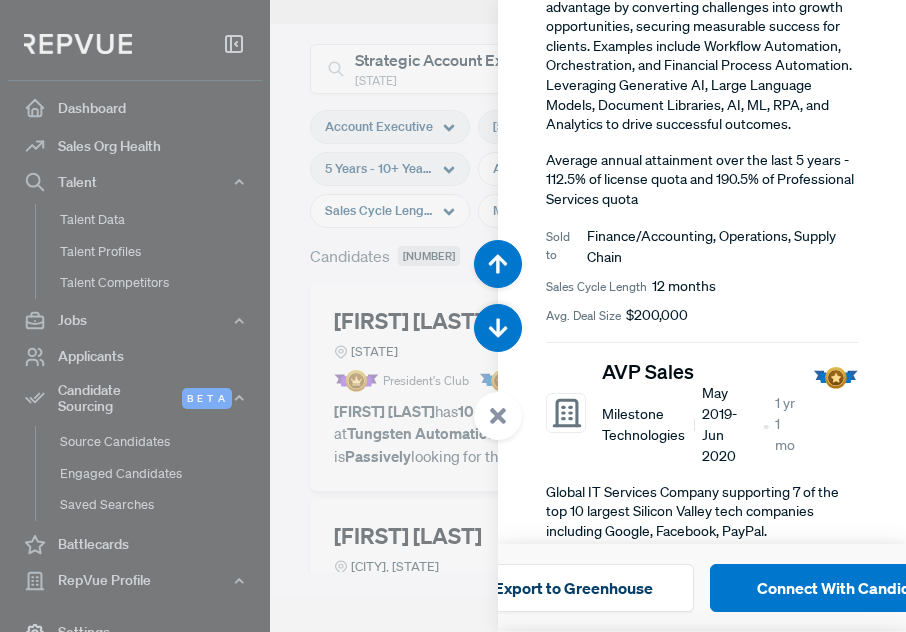 click 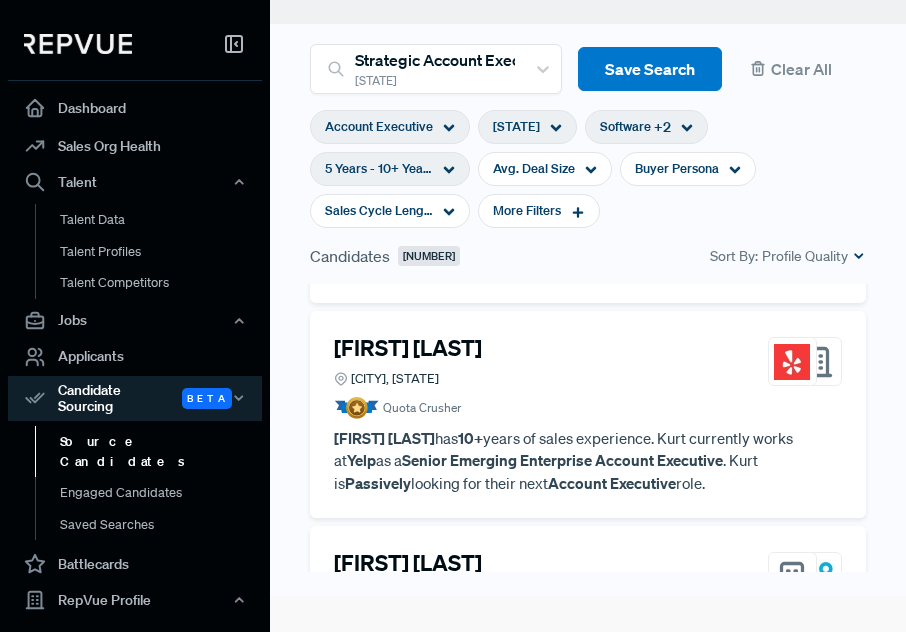 scroll, scrollTop: 192, scrollLeft: 0, axis: vertical 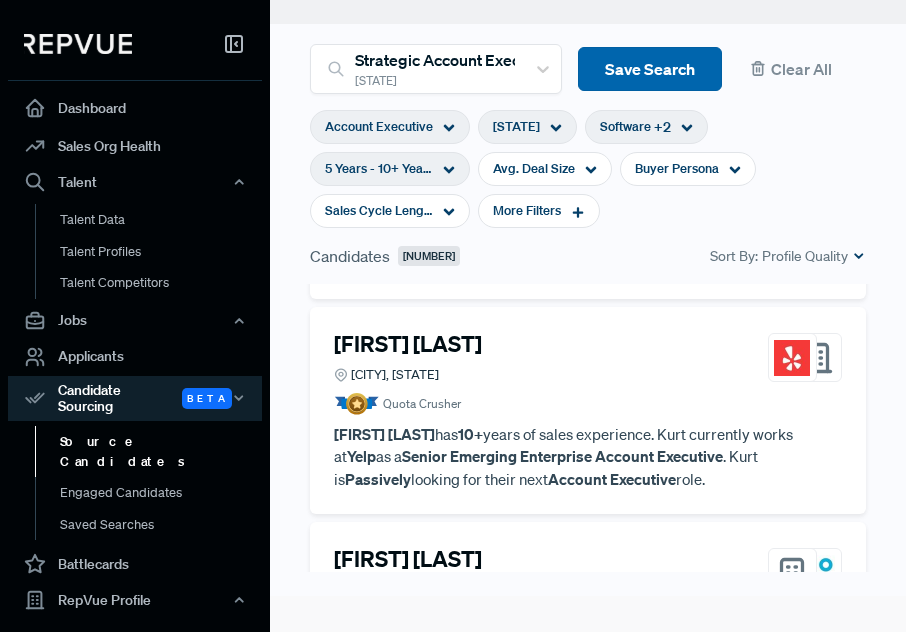 click on "Save Search" at bounding box center (650, 69) 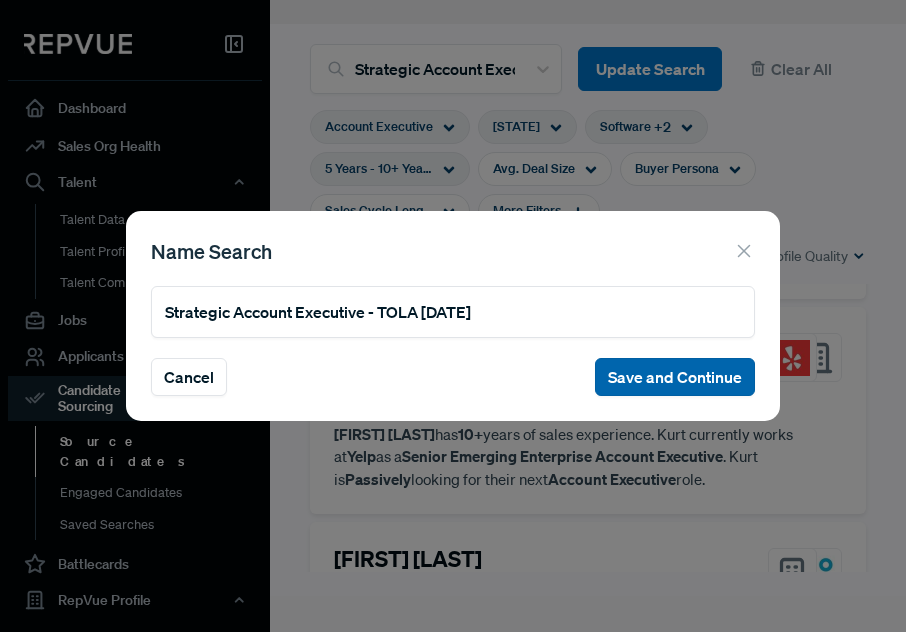 click on "Save and Continue" at bounding box center (675, 377) 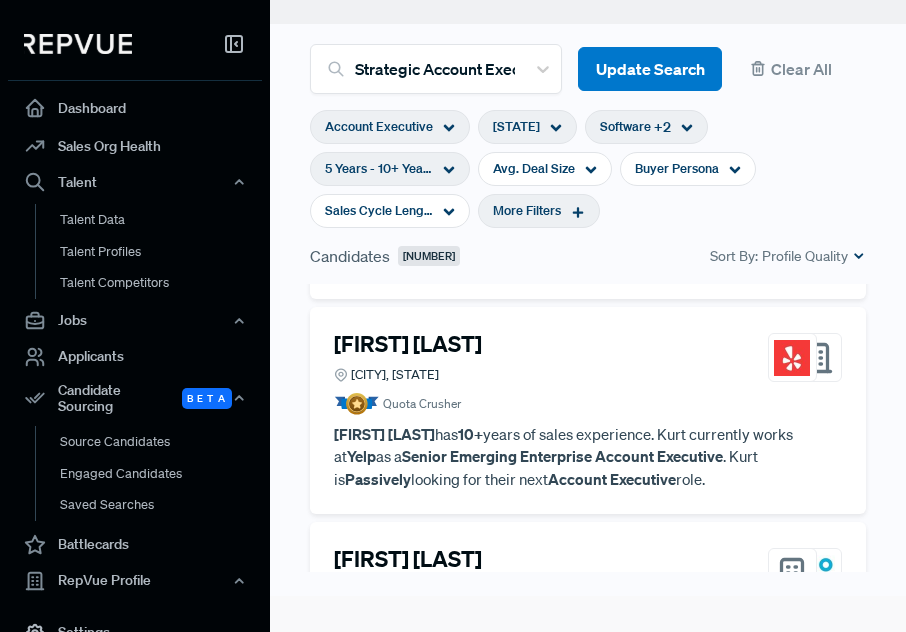 click on "More Filters" at bounding box center [527, 210] 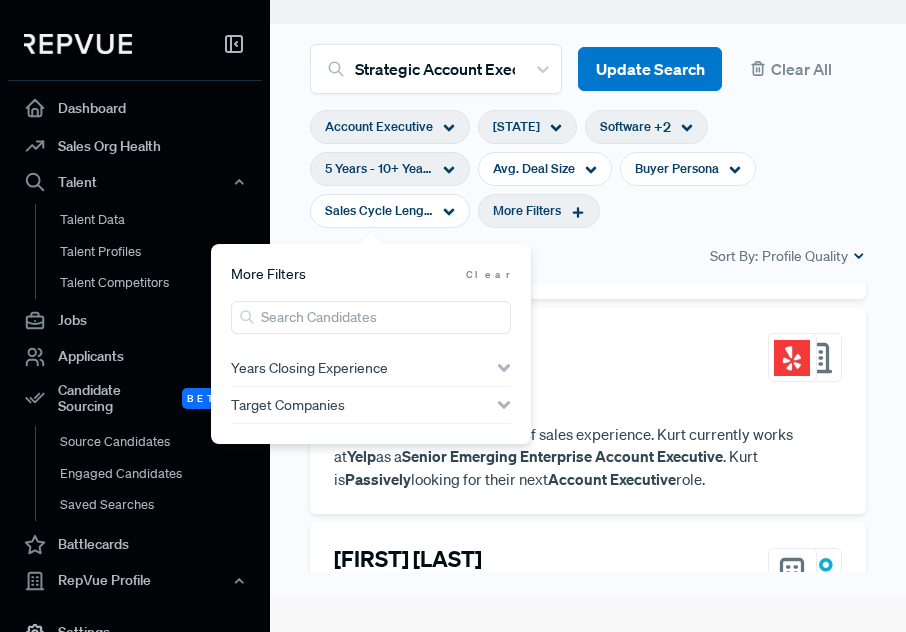 click on "Target Companies" at bounding box center (371, 405) 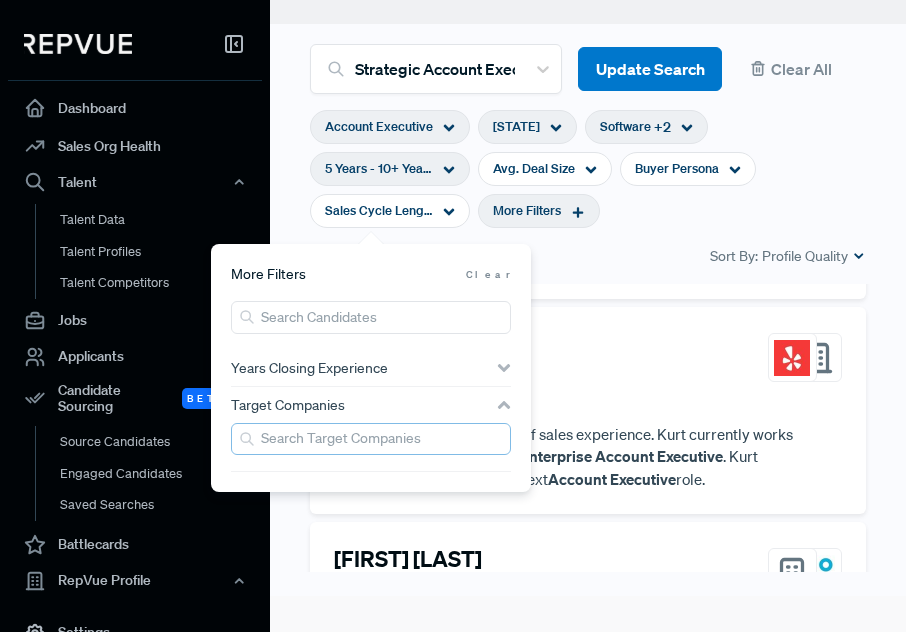 click at bounding box center [371, 439] 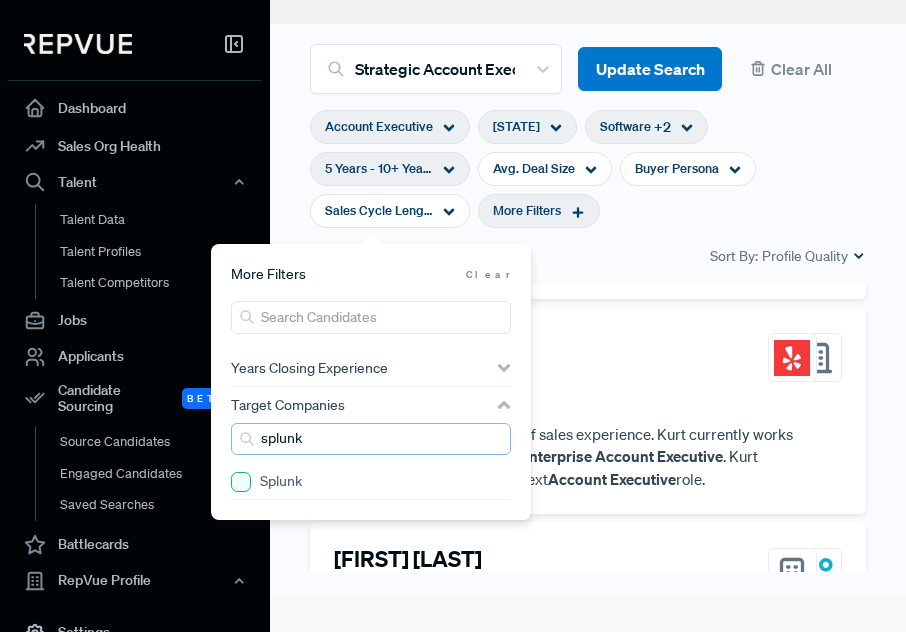 type on "splunk" 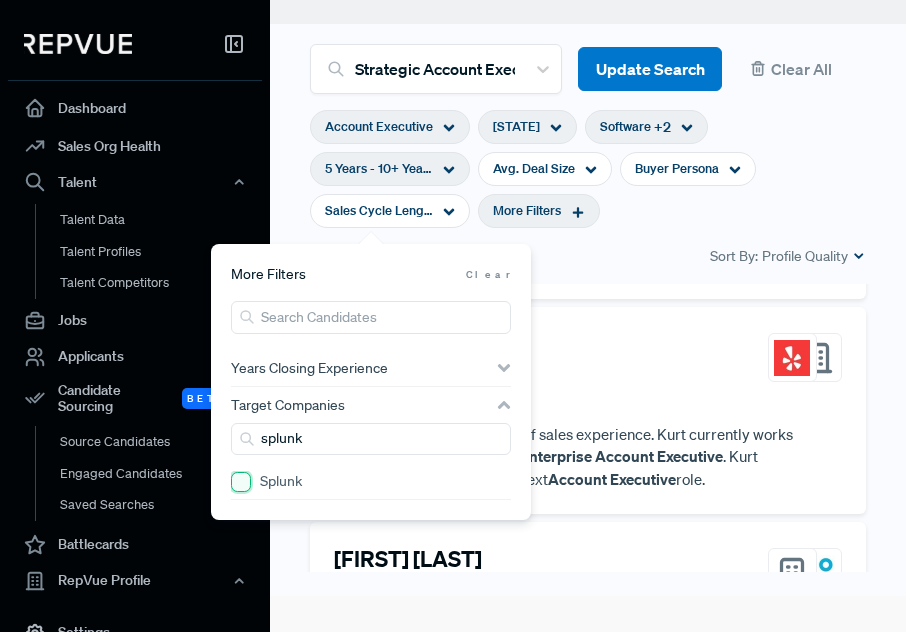 click on "Splunk" at bounding box center [241, 482] 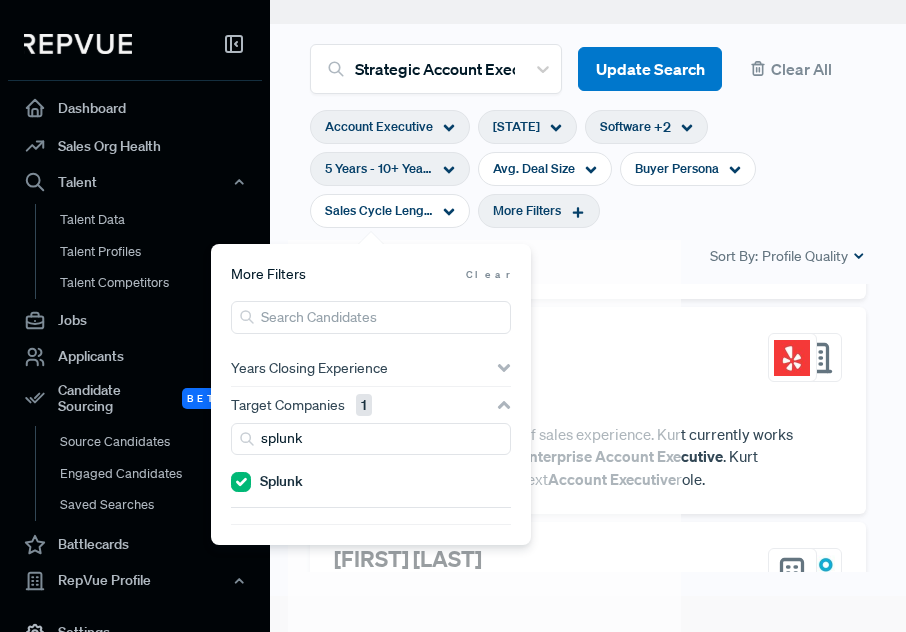 scroll, scrollTop: 0, scrollLeft: 0, axis: both 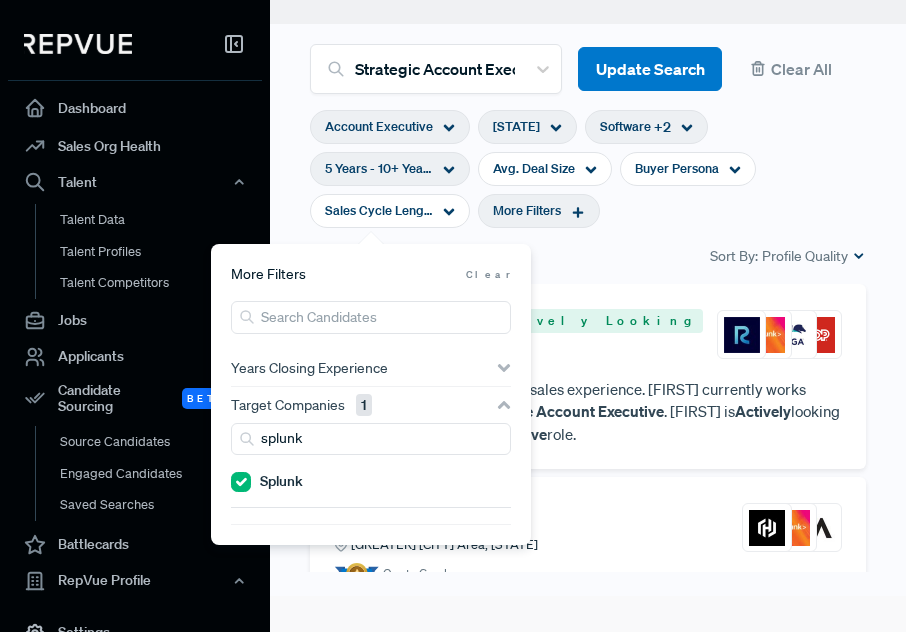 click on "Account Executive     Texas     Software   + [NUMBER]   [YEARS] Years - [YEARS]+ Years     Avg. Deal Size     Buyer Persona     Sales Cycle Length     More Filters" at bounding box center (588, 169) 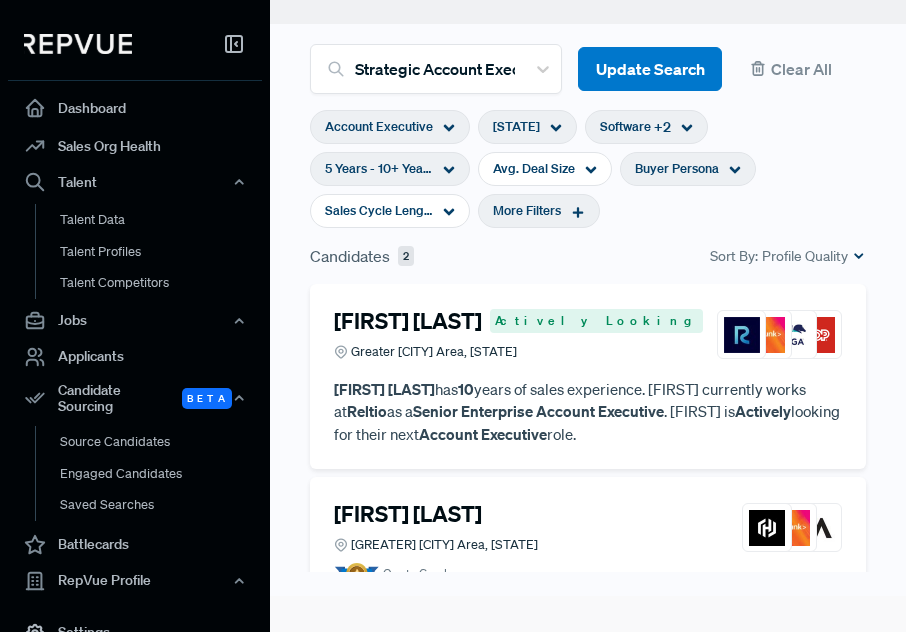 click on "Buyer Persona" at bounding box center [677, 168] 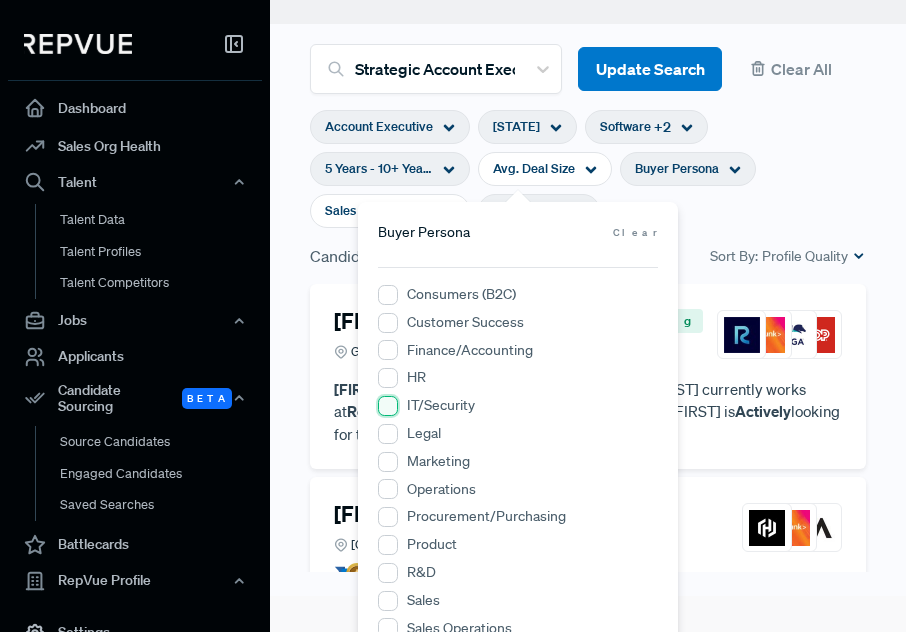 click on "IT/Security" at bounding box center [388, 406] 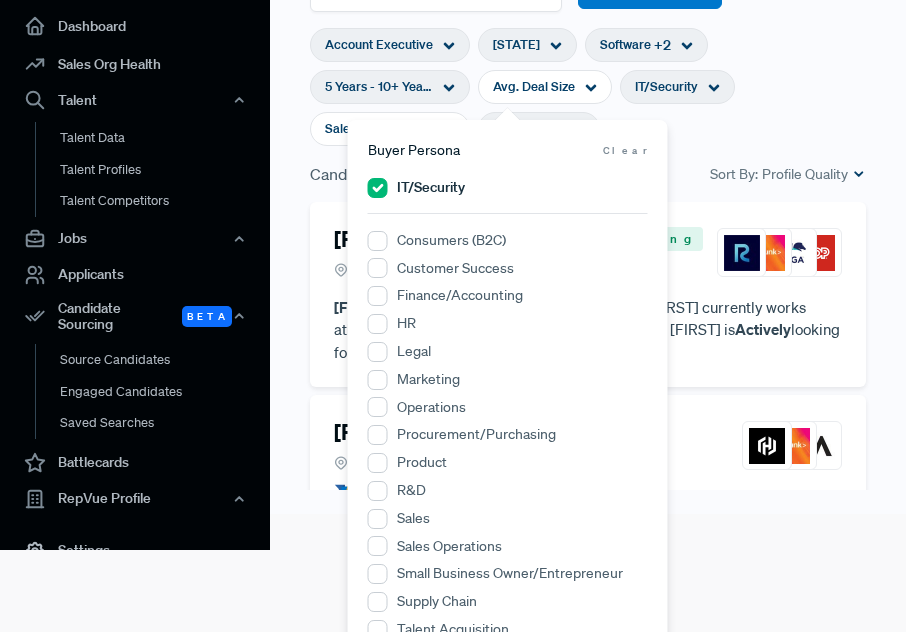 scroll, scrollTop: 0, scrollLeft: 0, axis: both 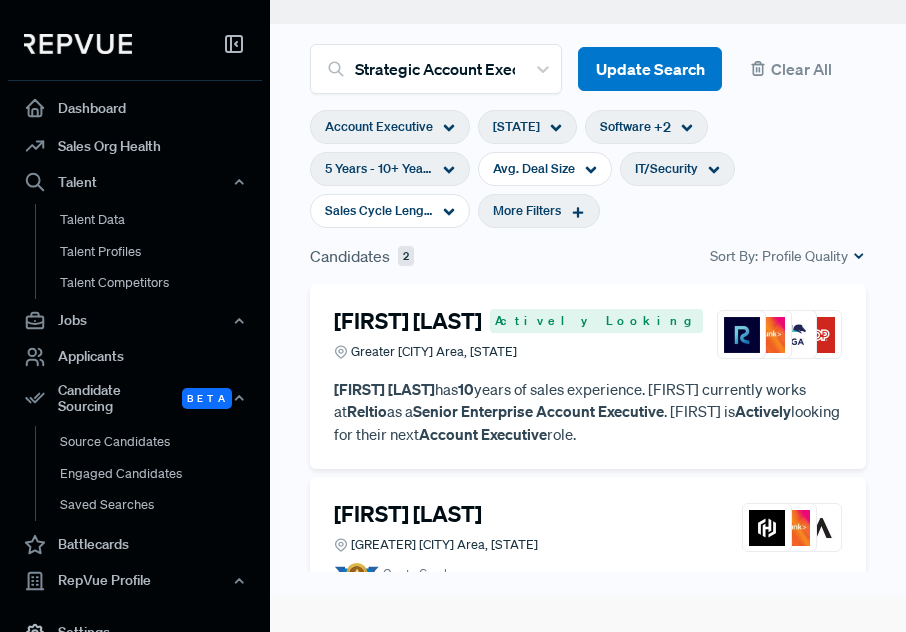 click on "More Filters" at bounding box center [539, 211] 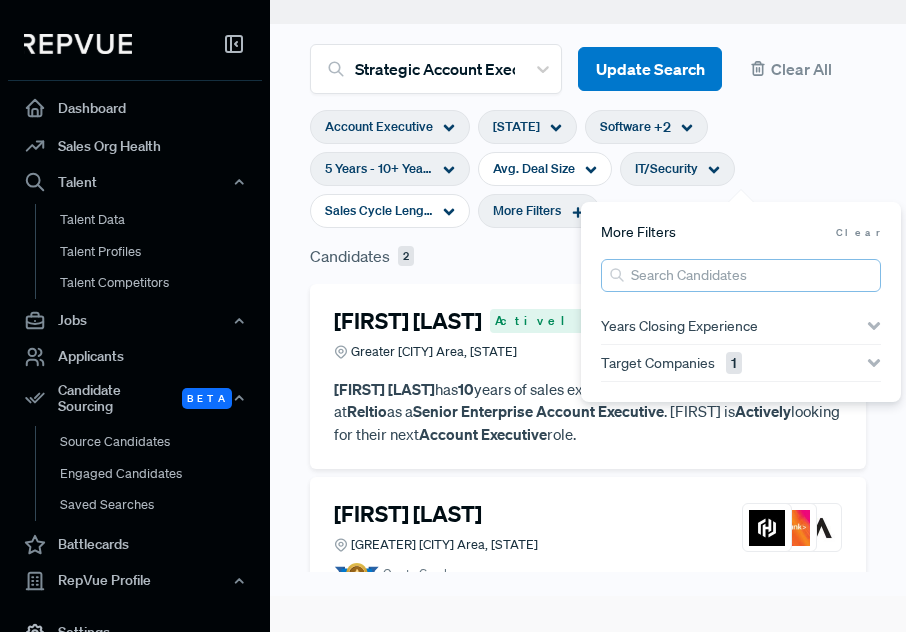 click at bounding box center (741, 275) 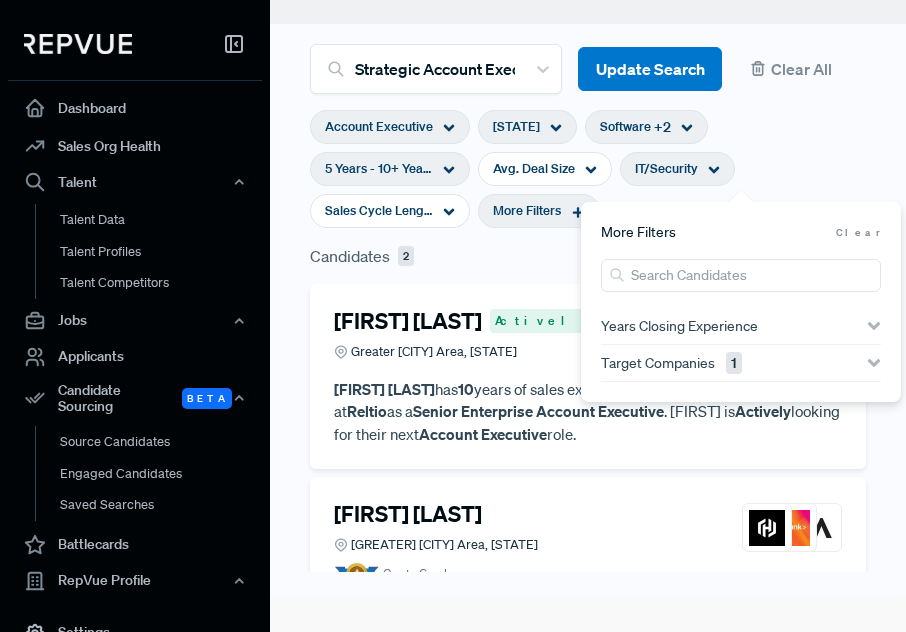 click on "Target Companies [NUMBER]" at bounding box center [671, 363] 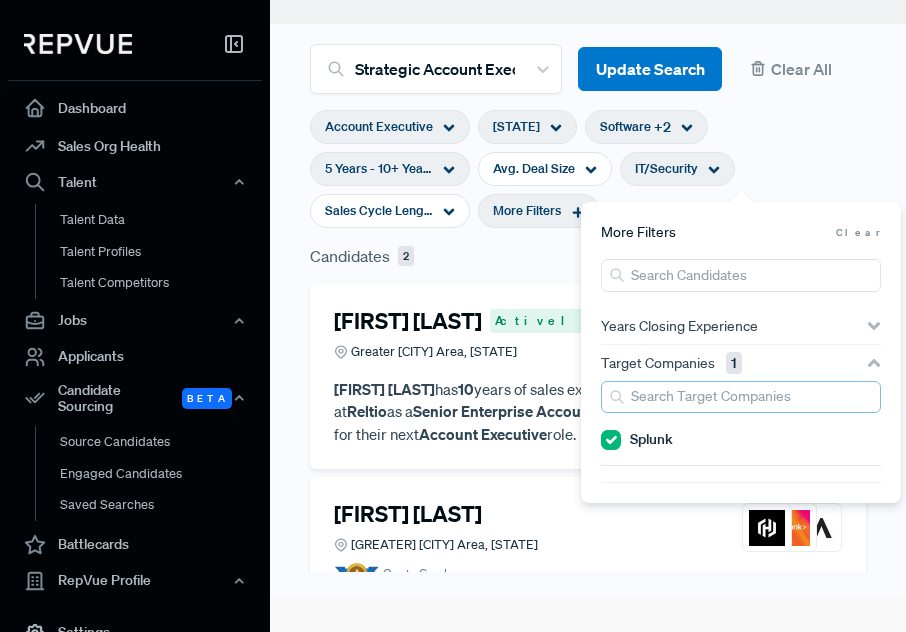 click at bounding box center (741, 397) 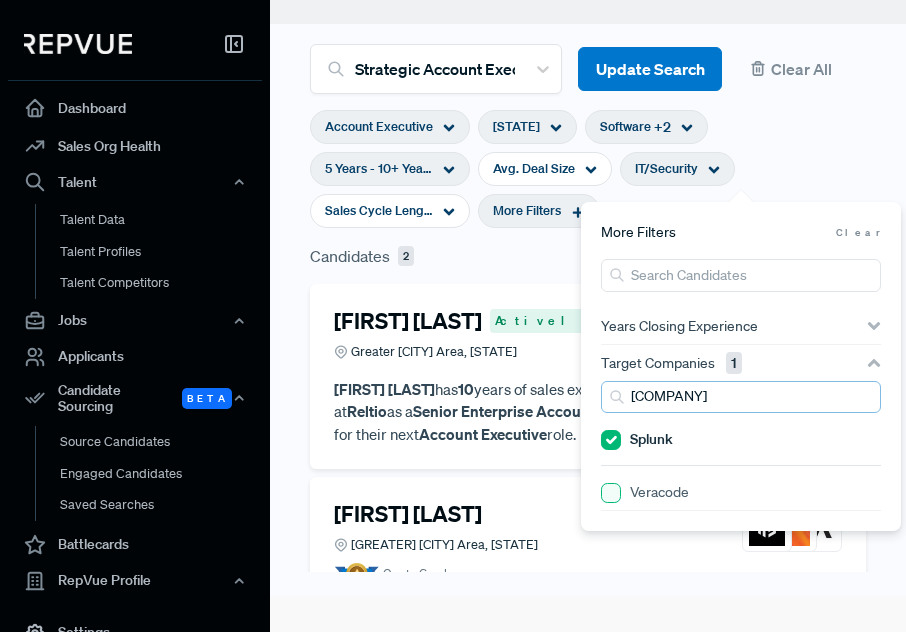 type on "[COMPANY]" 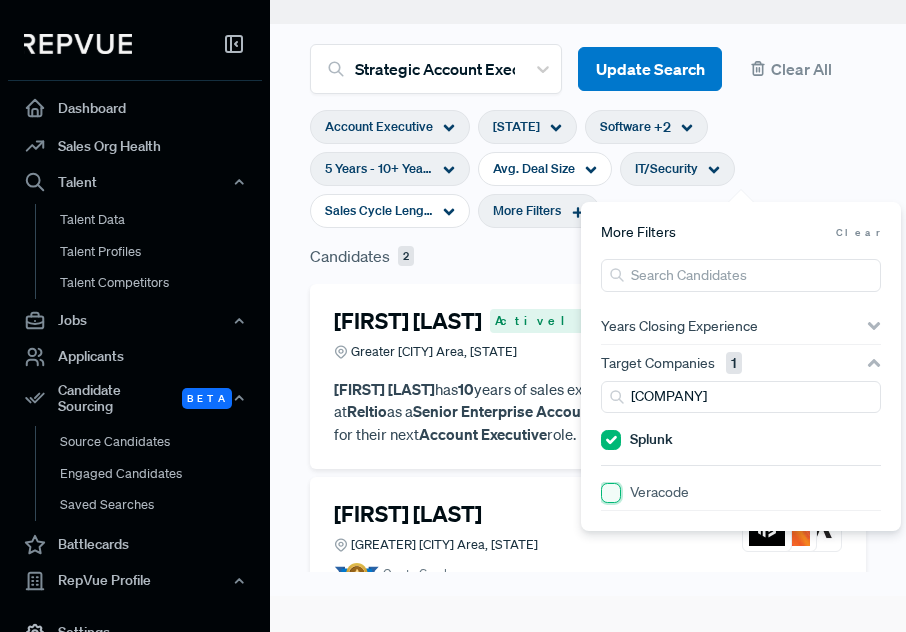 click on "Veracode" at bounding box center (611, 493) 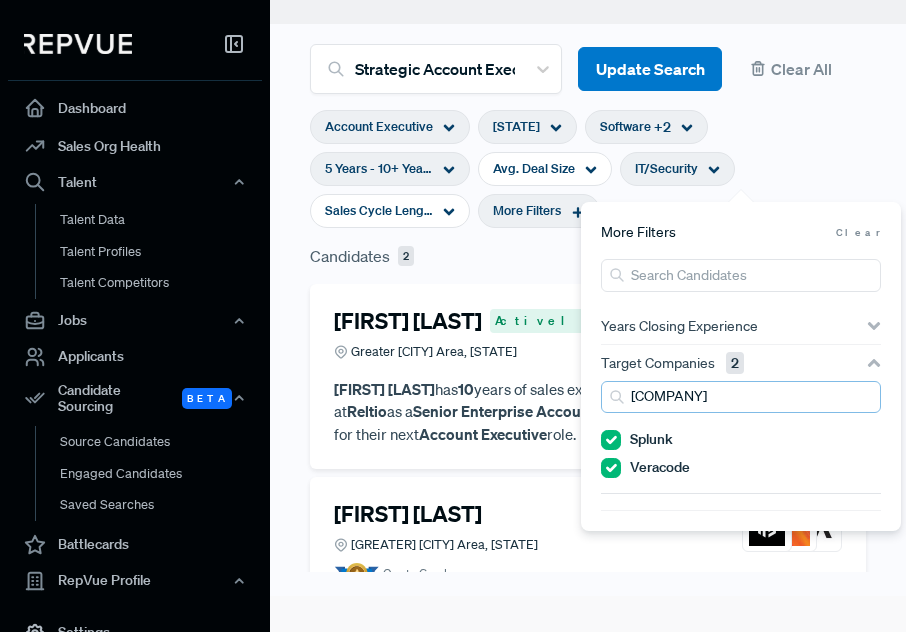 drag, startPoint x: 698, startPoint y: 397, endPoint x: 599, endPoint y: 394, distance: 99.04544 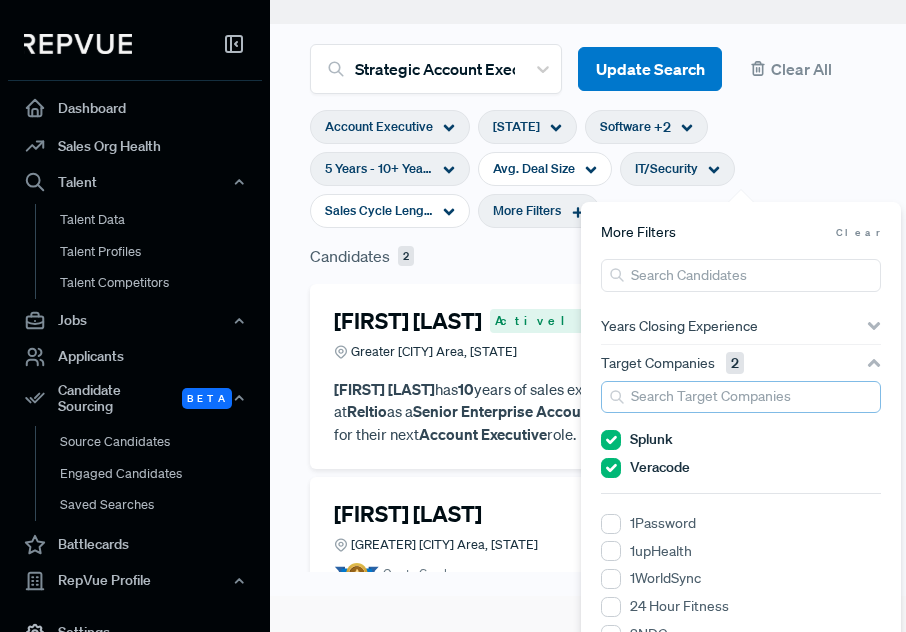scroll, scrollTop: 269, scrollLeft: 0, axis: vertical 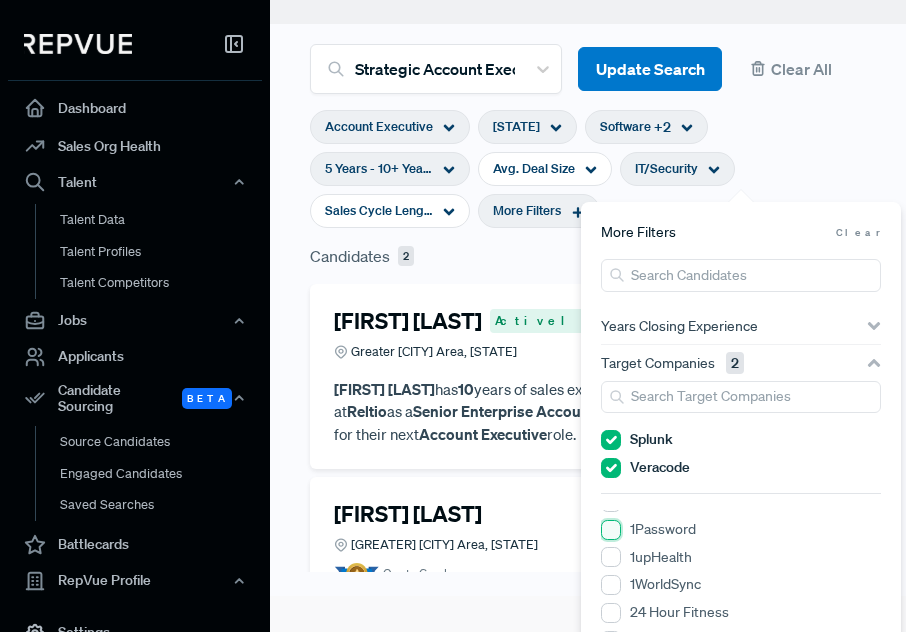 click on "1Password" at bounding box center (611, 530) 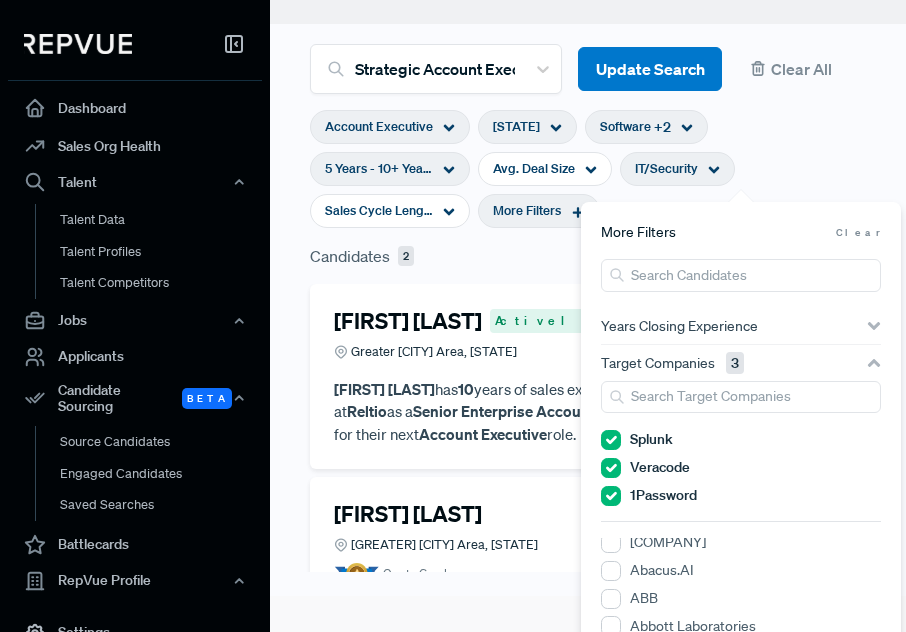 scroll, scrollTop: 872, scrollLeft: 0, axis: vertical 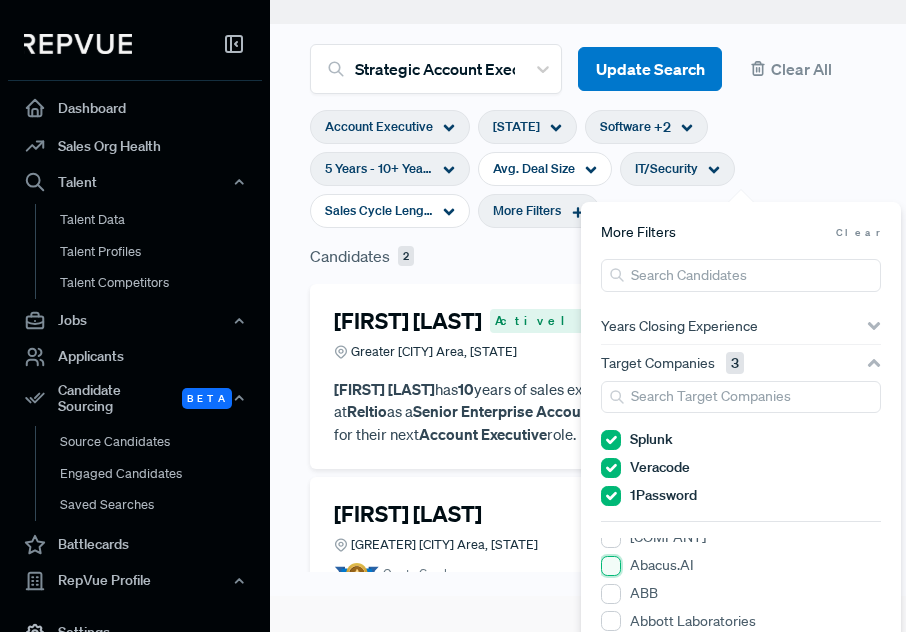 click on "Abacus.AI" at bounding box center [611, 566] 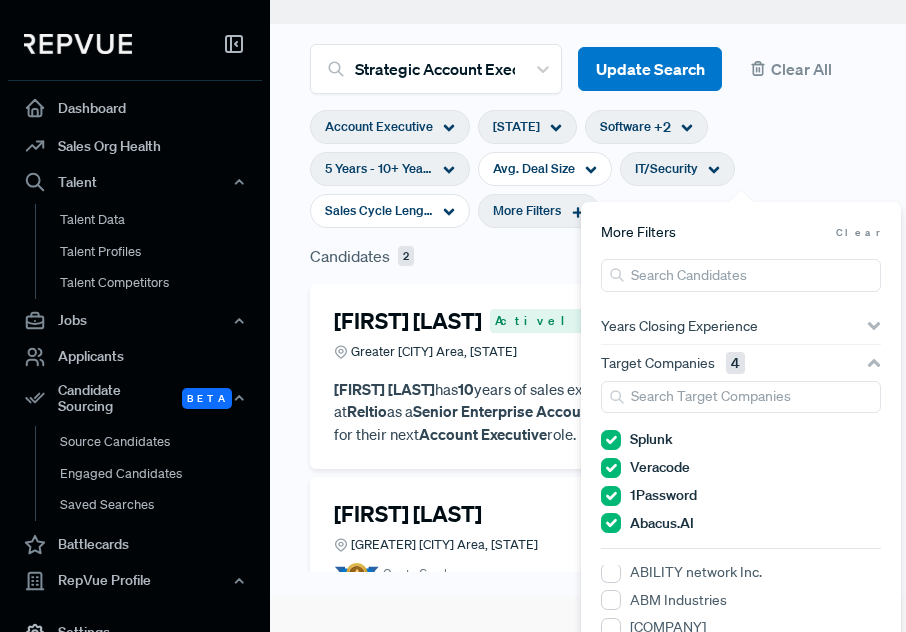 scroll, scrollTop: 1042, scrollLeft: 0, axis: vertical 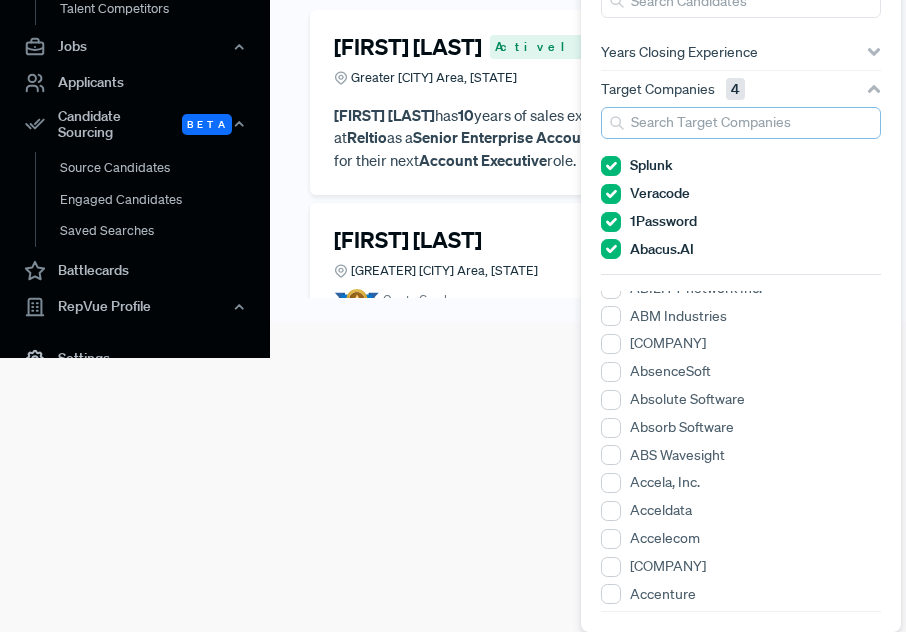 click at bounding box center [741, 123] 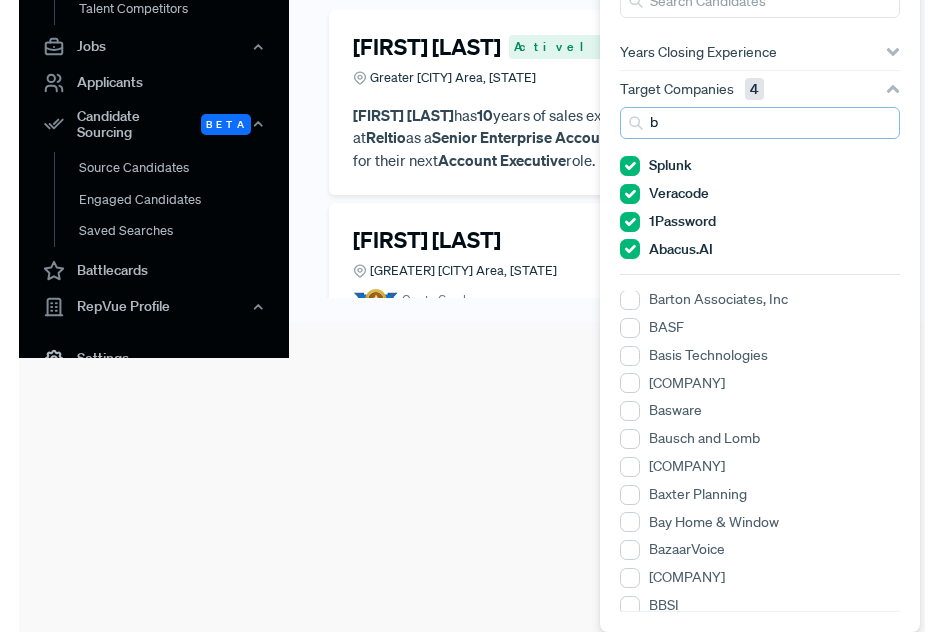 scroll, scrollTop: 1125, scrollLeft: 0, axis: vertical 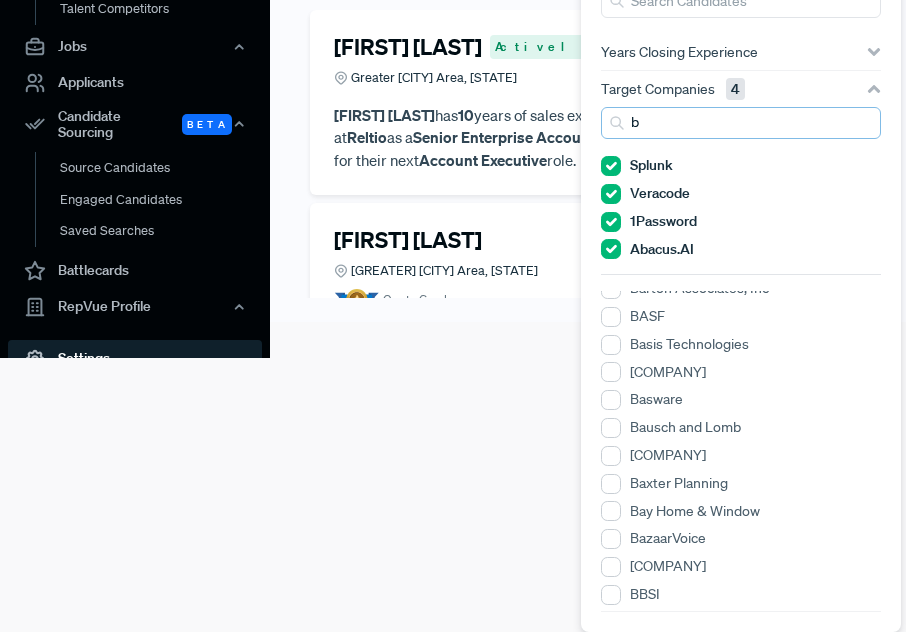 type on "b" 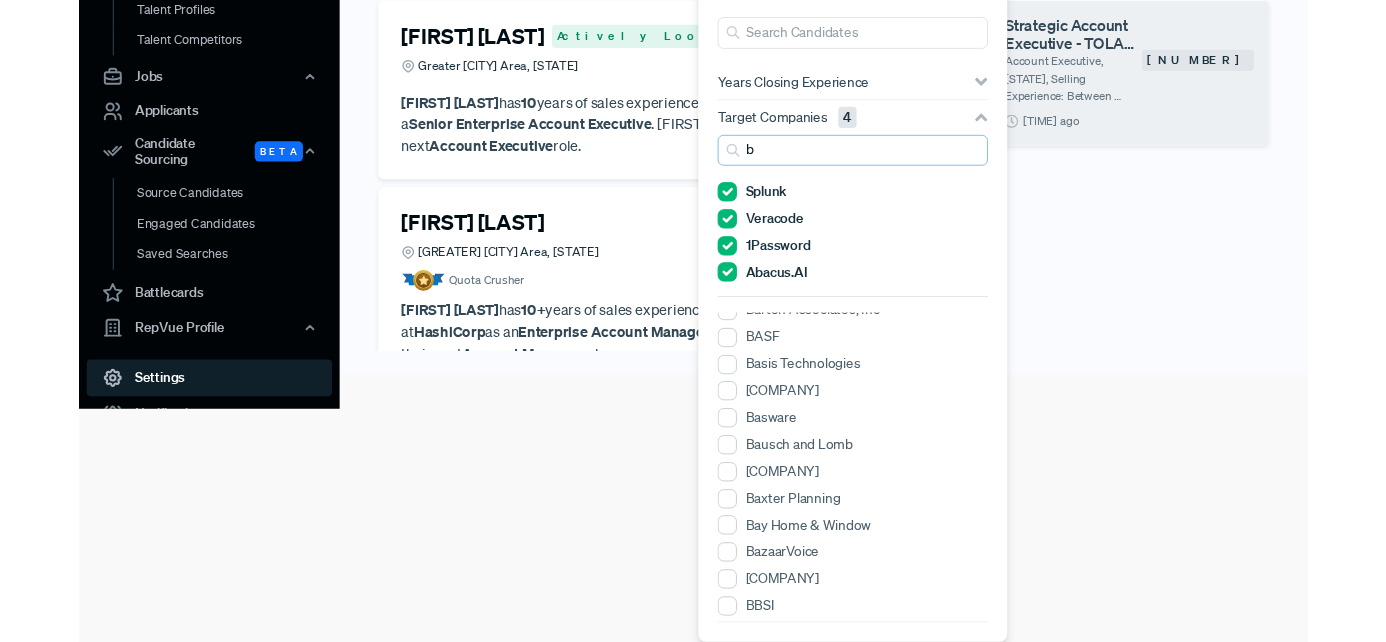 scroll, scrollTop: 236, scrollLeft: 0, axis: vertical 